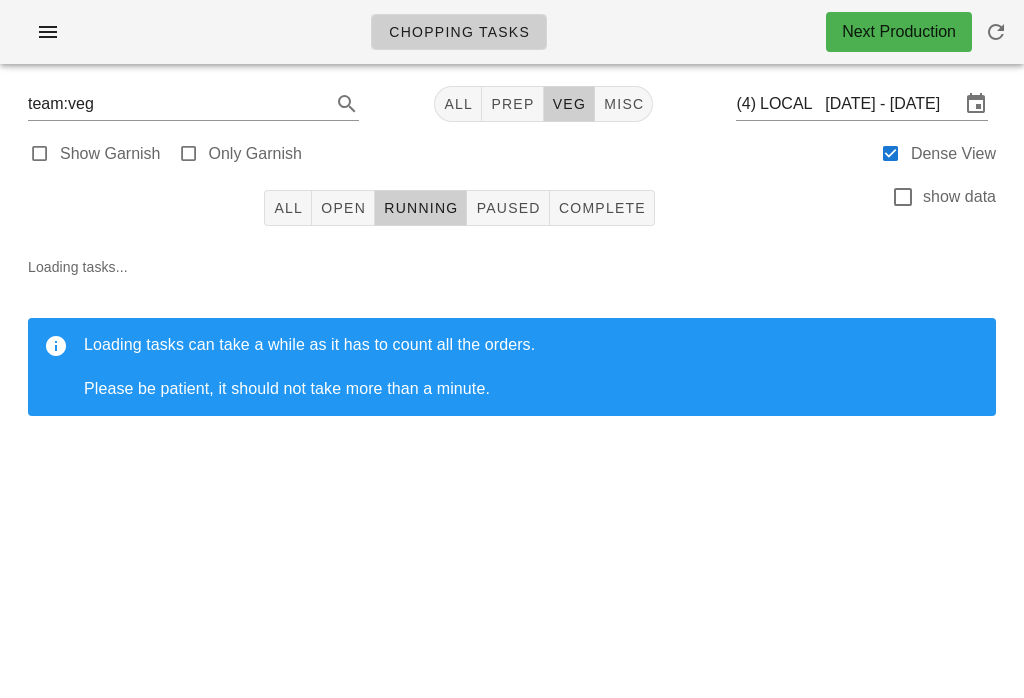 scroll, scrollTop: 0, scrollLeft: 0, axis: both 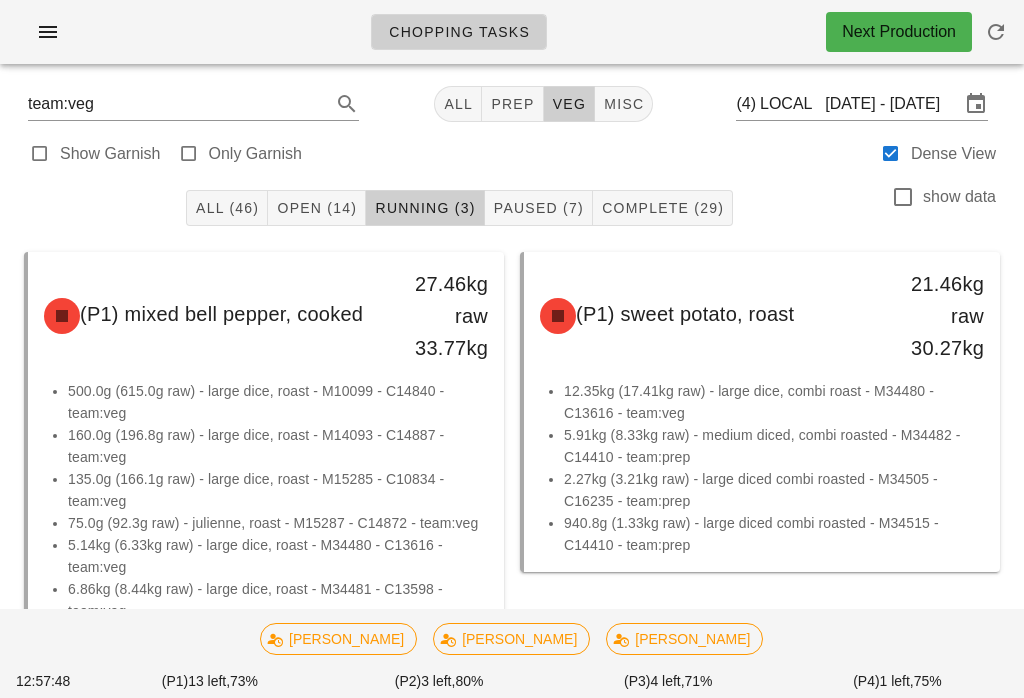 click on "Open (14)" at bounding box center [316, 208] 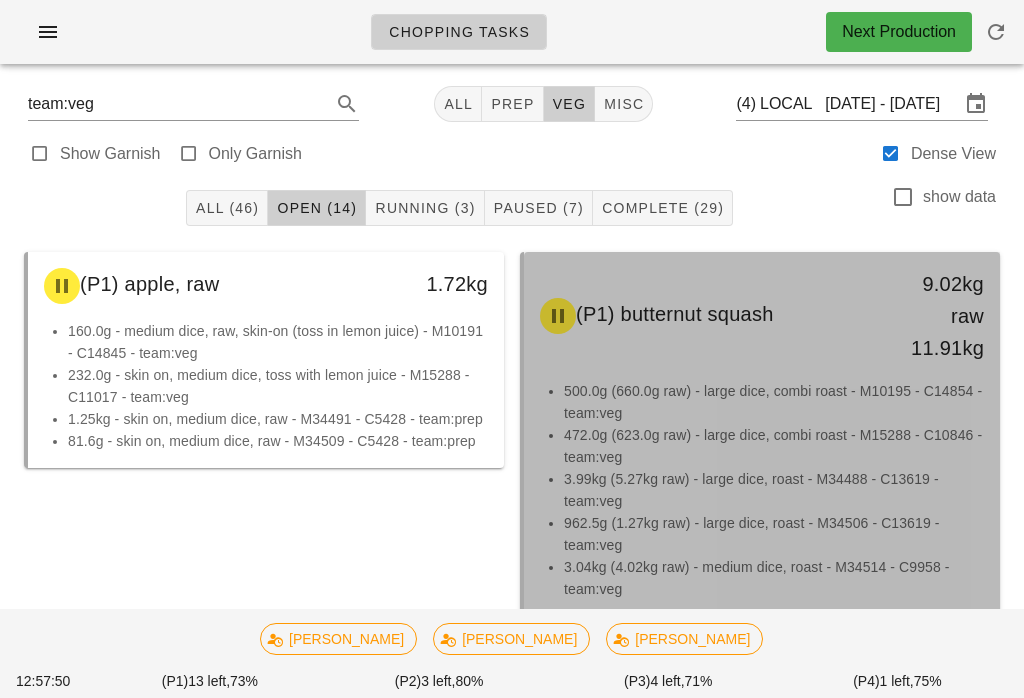 click on "500.0g (660.0g raw) - large dice, combi roast - M10195 - C14854 - team:veg" at bounding box center [774, 402] 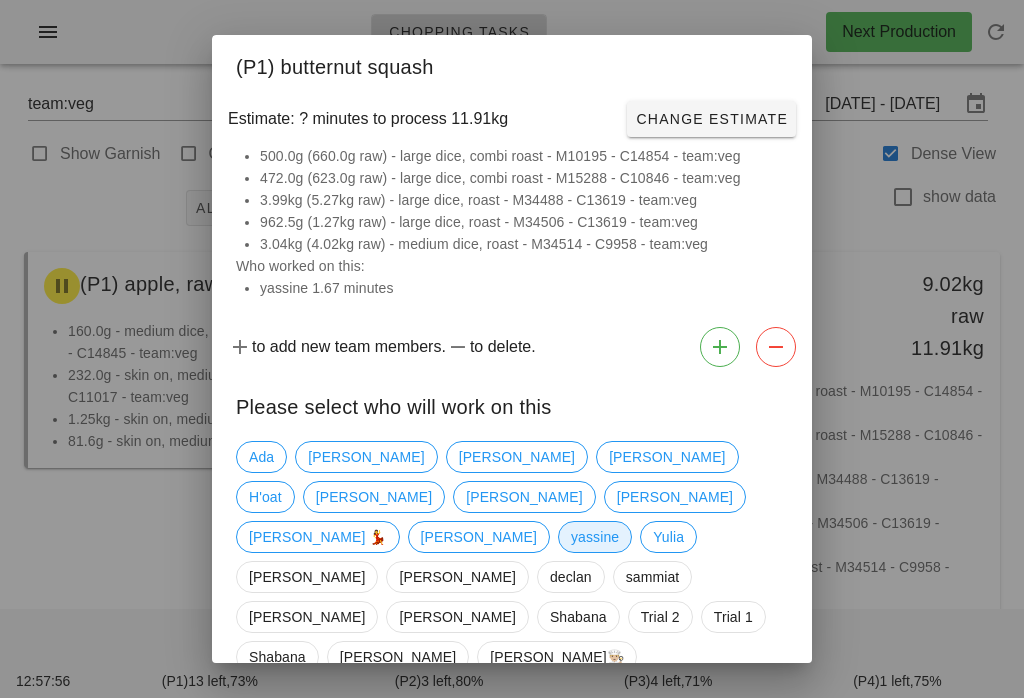 click on "yassine" at bounding box center [595, 537] 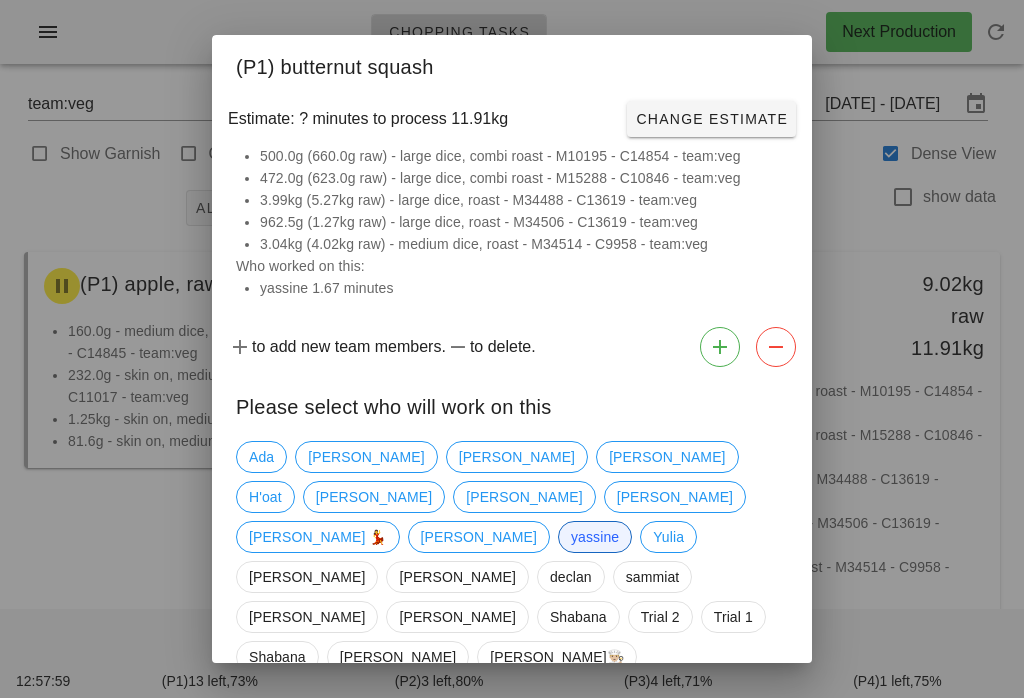 click on "Confirm Start" at bounding box center (722, 767) 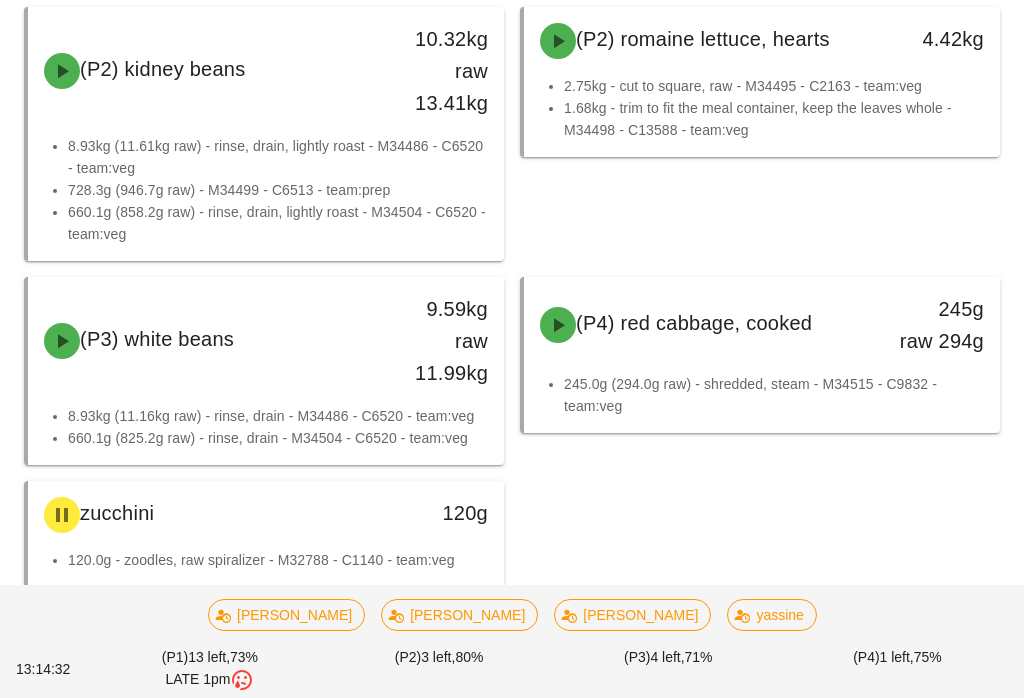 scroll, scrollTop: 1813, scrollLeft: 0, axis: vertical 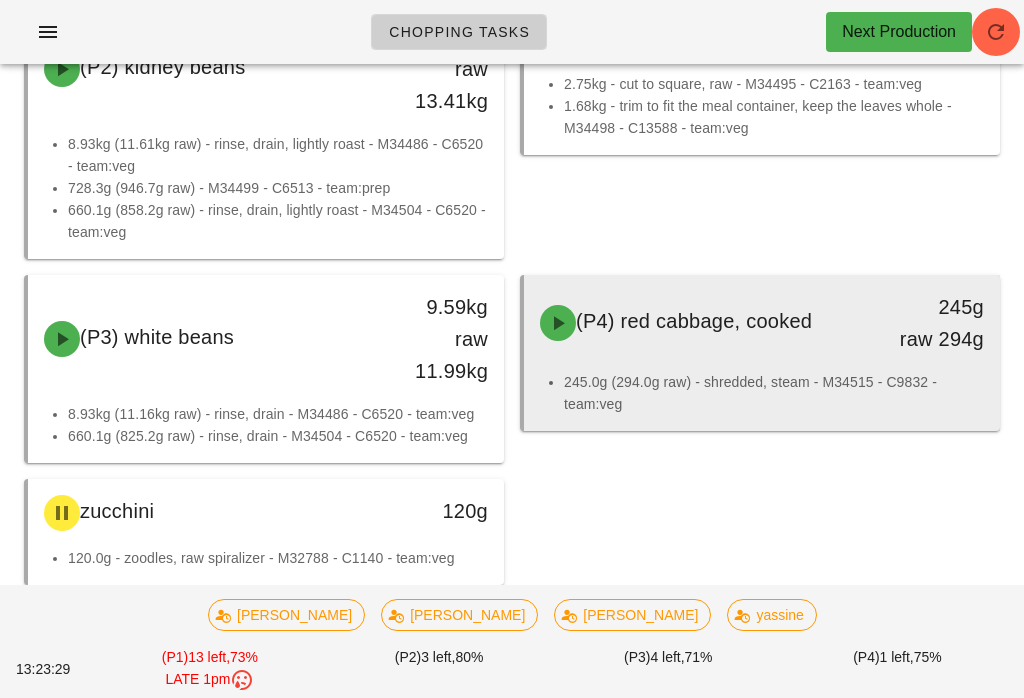 click on "(P4) red cabbage, cooked" at bounding box center [703, 323] 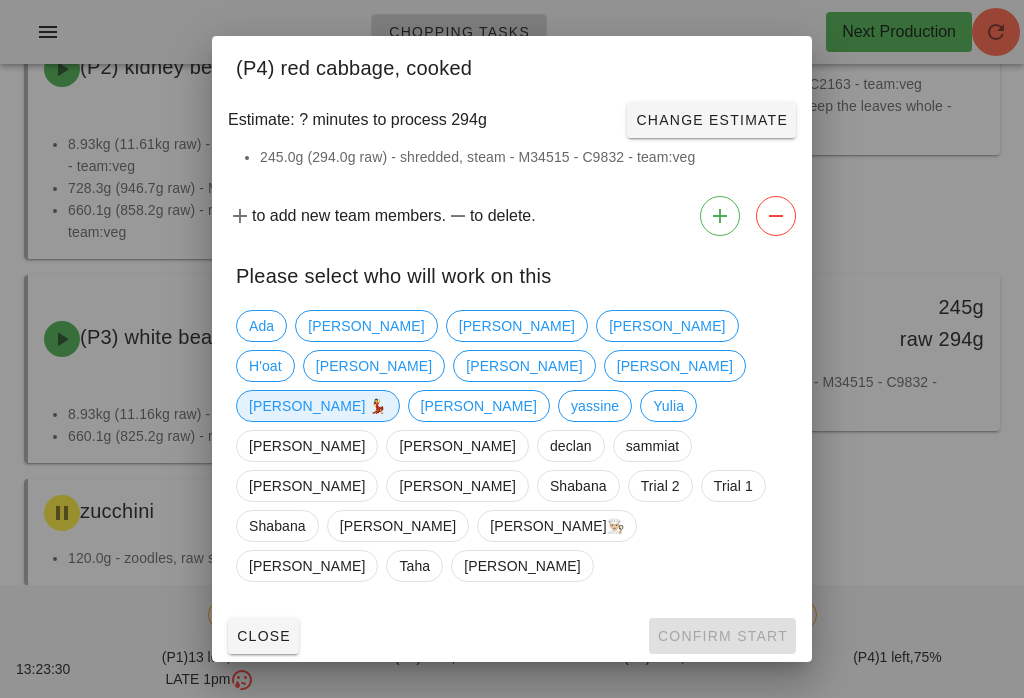 click on "[PERSON_NAME] 💃" at bounding box center [318, 406] 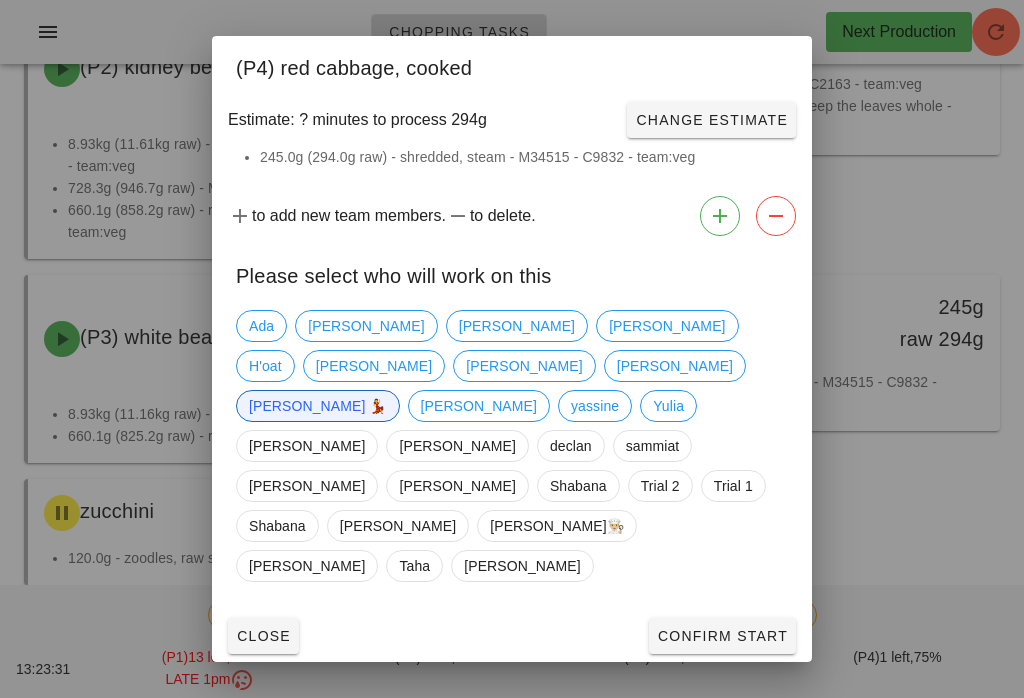 click on "Confirm Start" at bounding box center (722, 636) 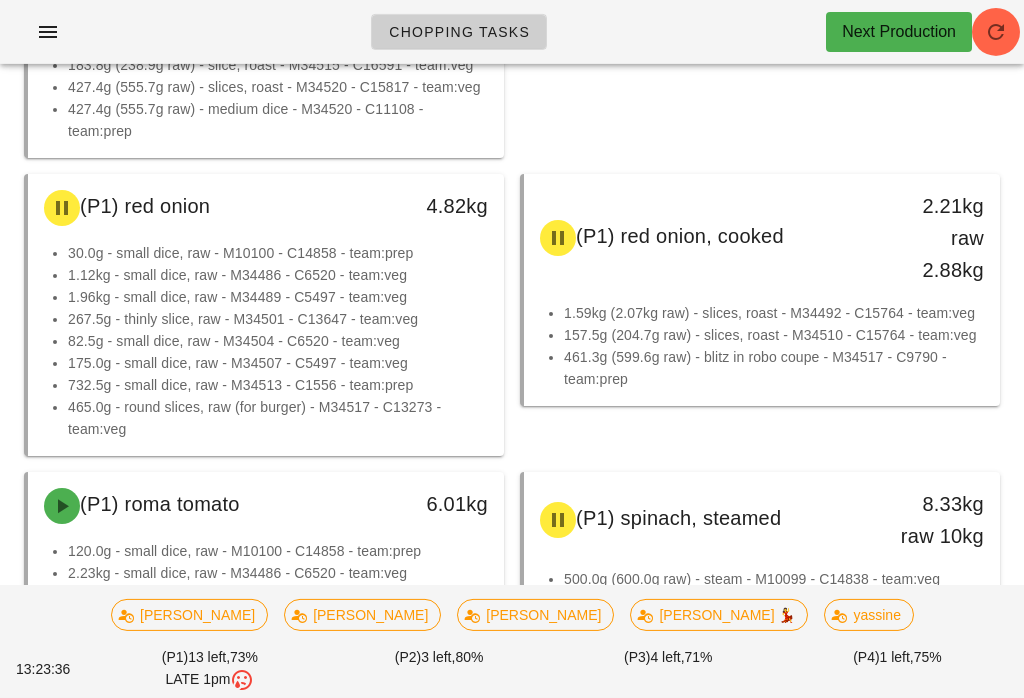 scroll, scrollTop: 1068, scrollLeft: 0, axis: vertical 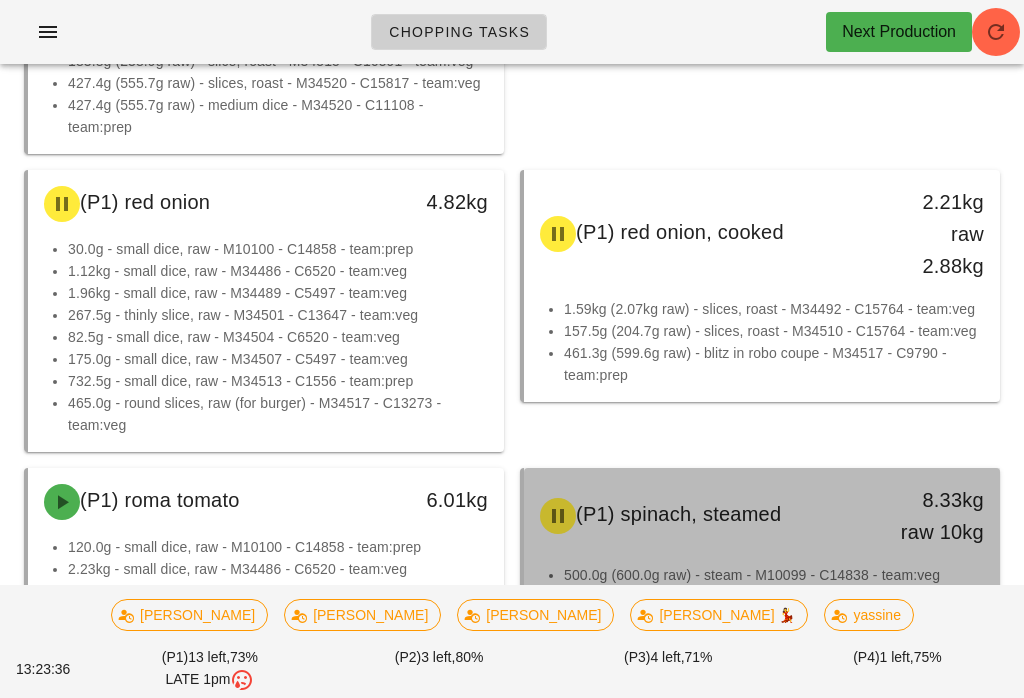 click on "(P1) spinach, steamed" at bounding box center (678, 514) 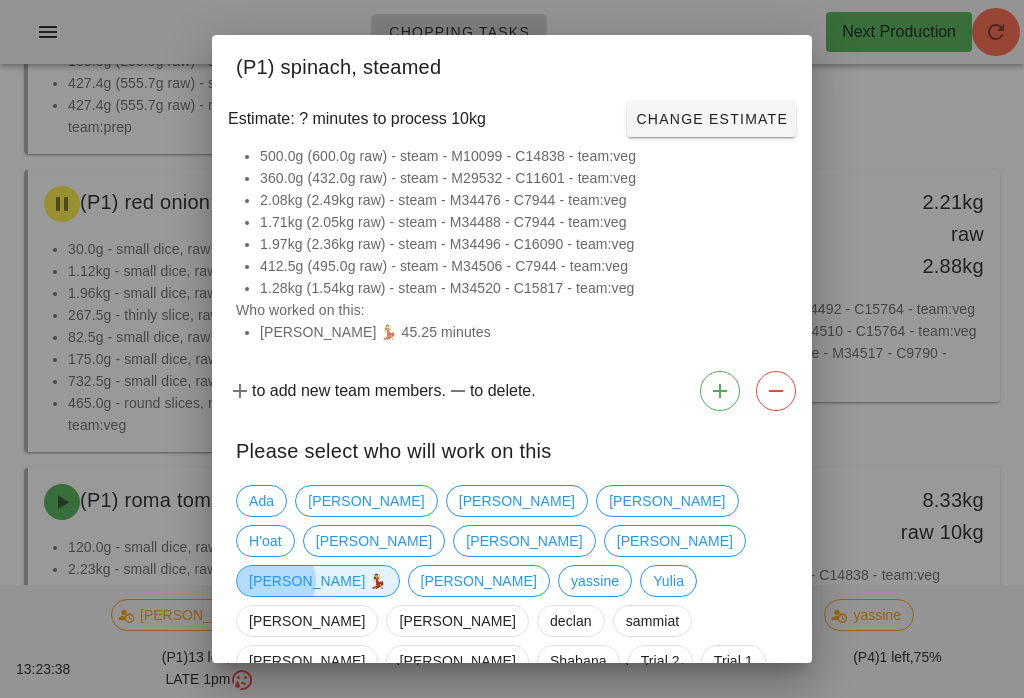 click on "[PERSON_NAME] 💃" at bounding box center (318, 581) 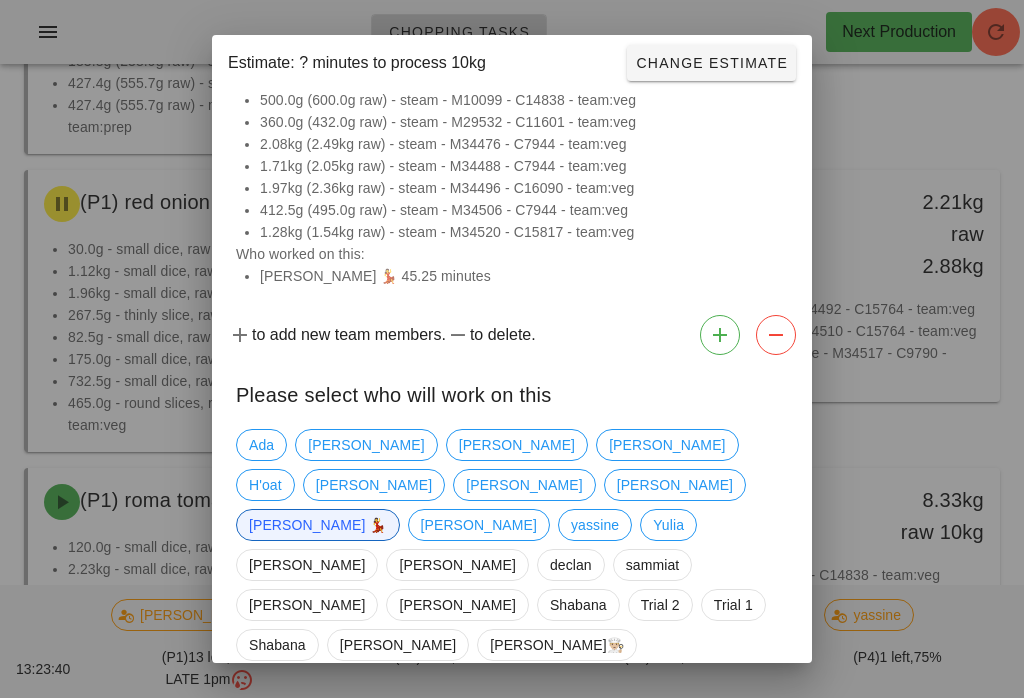 scroll, scrollTop: 54, scrollLeft: 0, axis: vertical 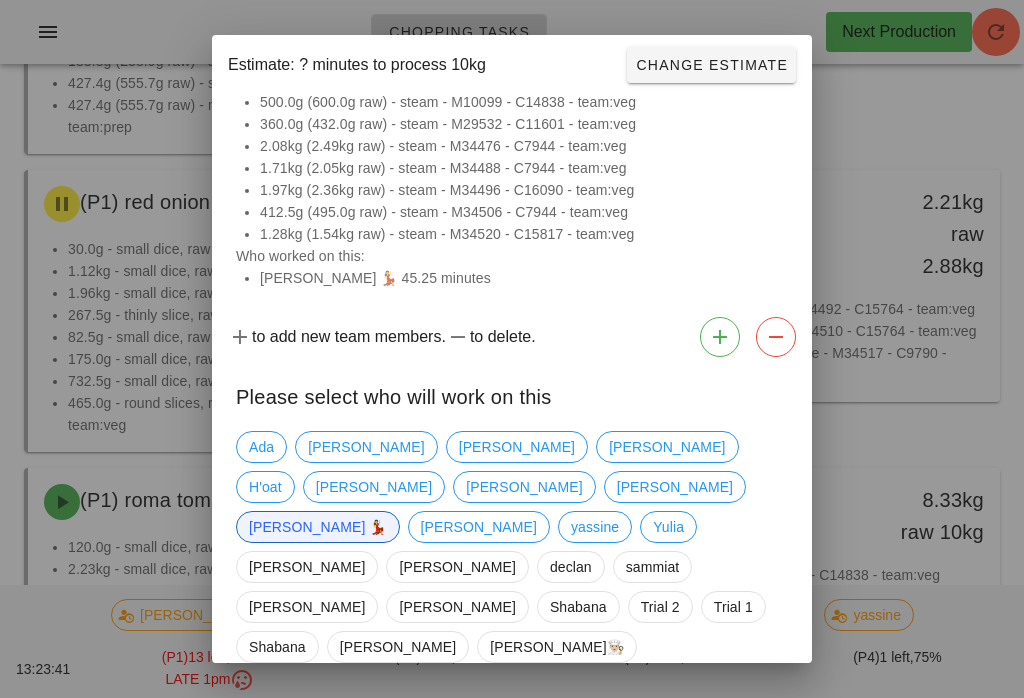 click on "Confirm Start" at bounding box center (722, 757) 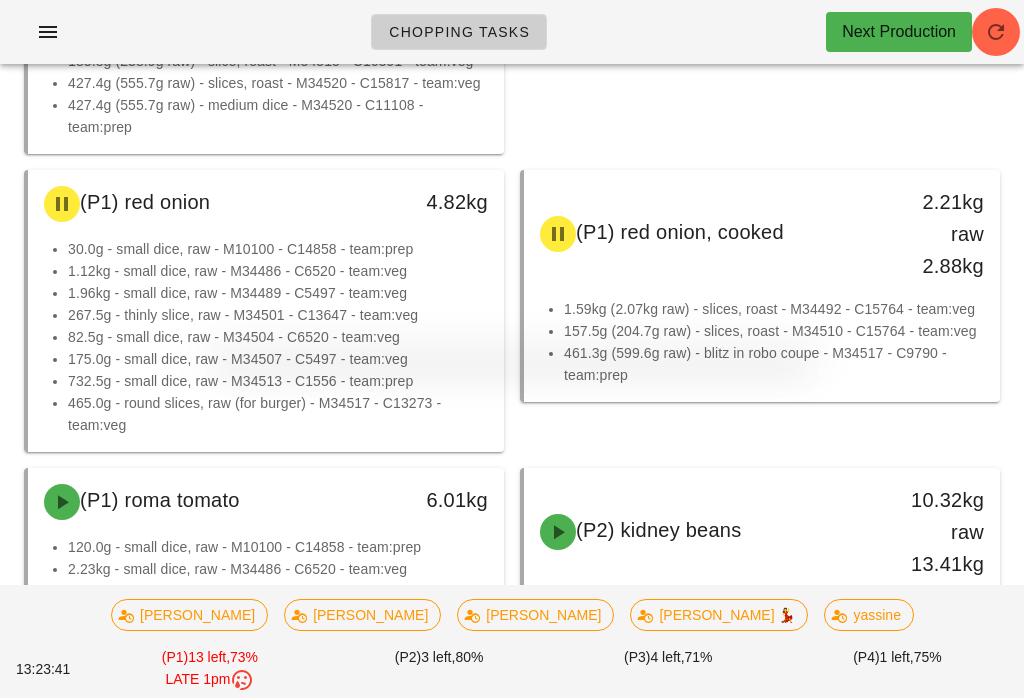 scroll, scrollTop: 0, scrollLeft: 0, axis: both 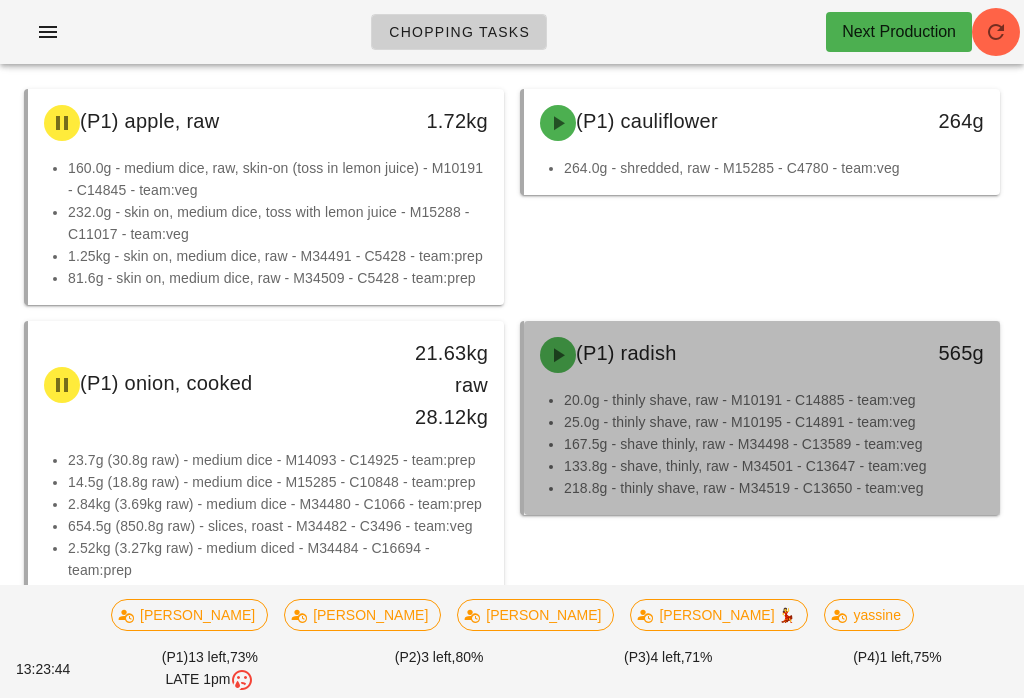 click on "(P1) radish" at bounding box center (703, 355) 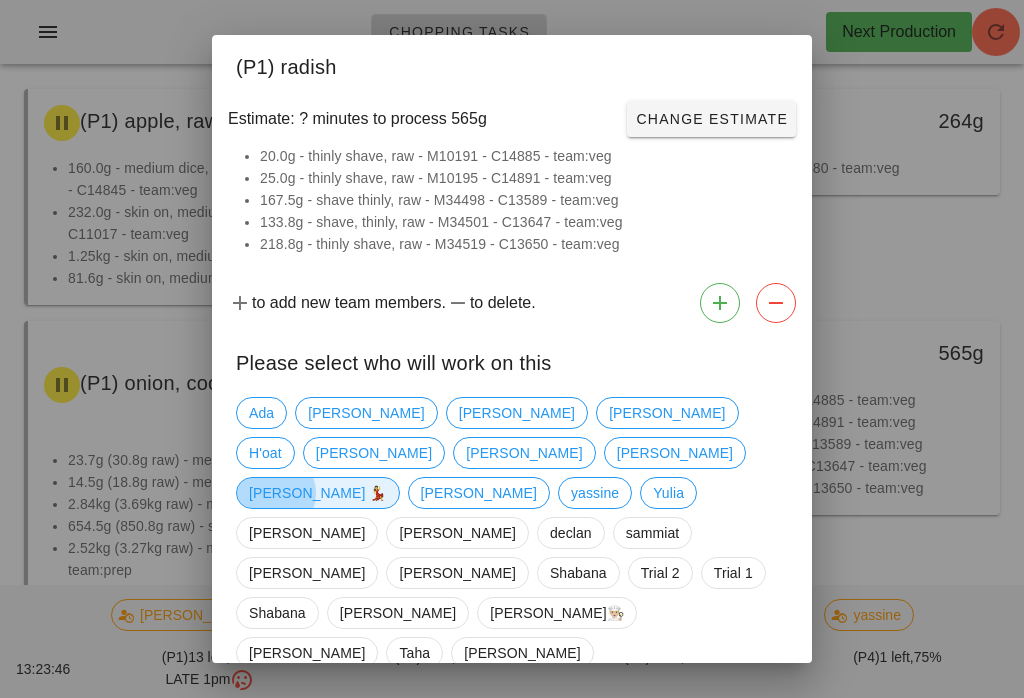 click on "[PERSON_NAME] 💃" at bounding box center [318, 493] 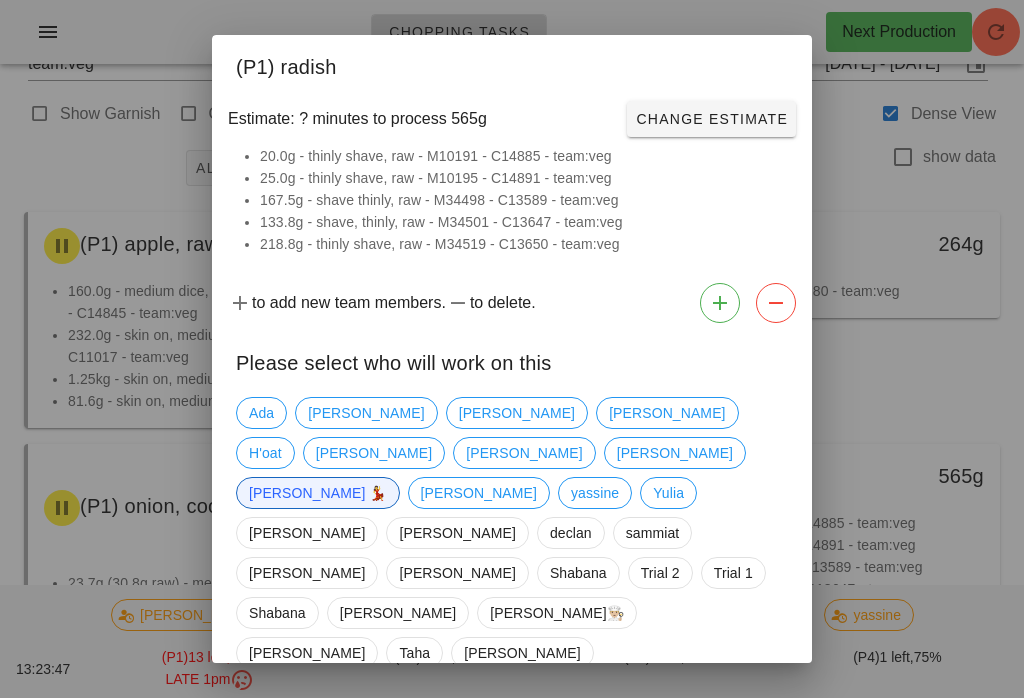 scroll, scrollTop: 39, scrollLeft: 0, axis: vertical 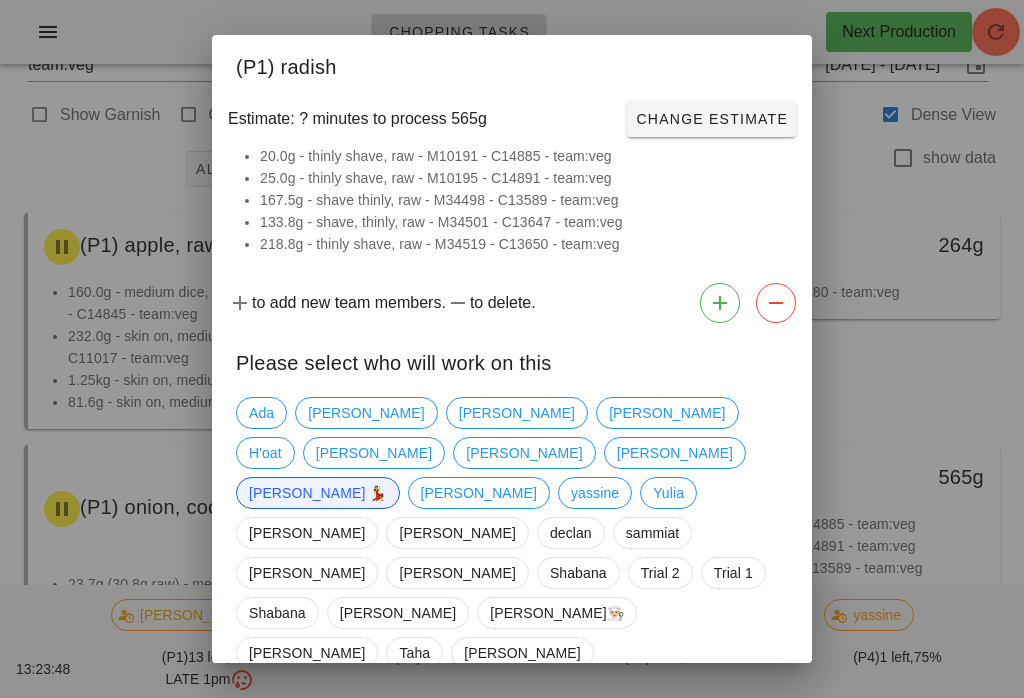click on "Confirm Start" at bounding box center [722, 723] 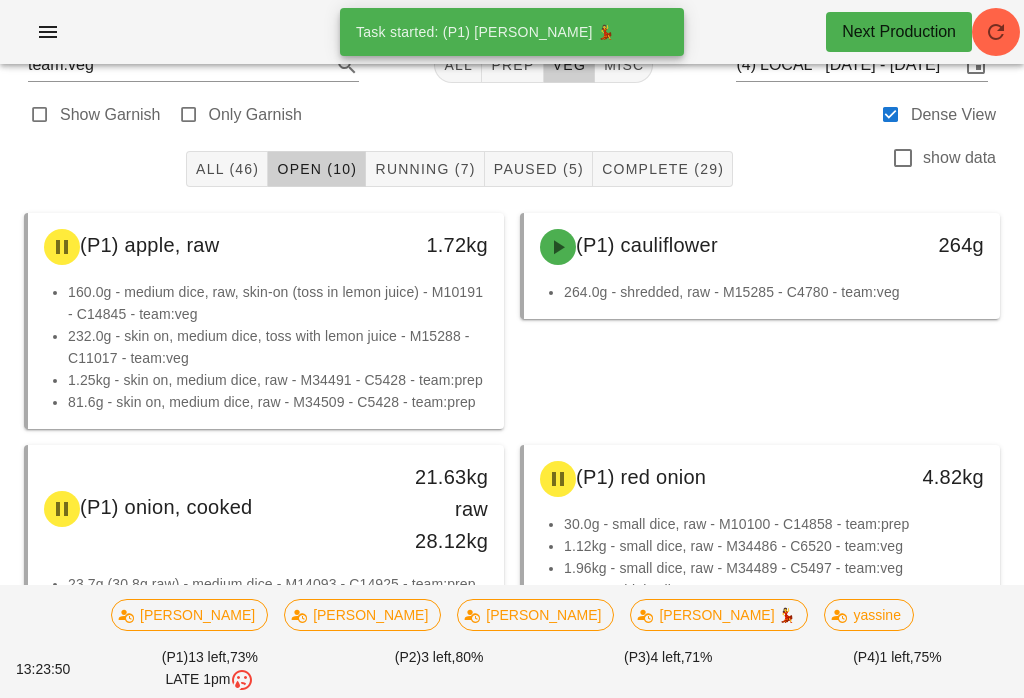 click on "Running (7)" at bounding box center [424, 169] 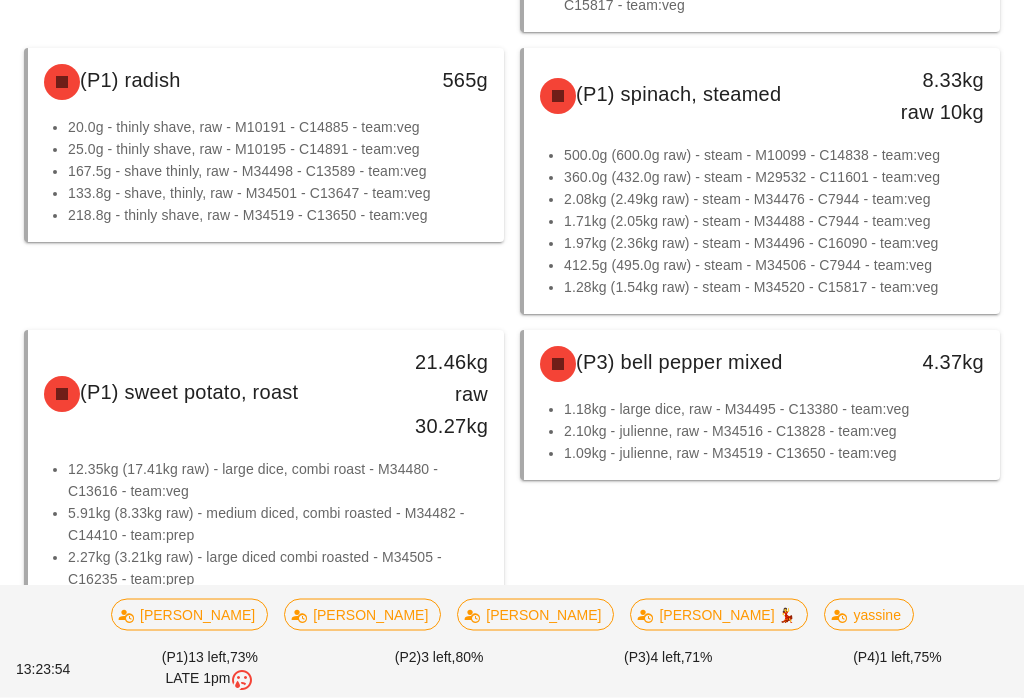 scroll, scrollTop: 845, scrollLeft: 0, axis: vertical 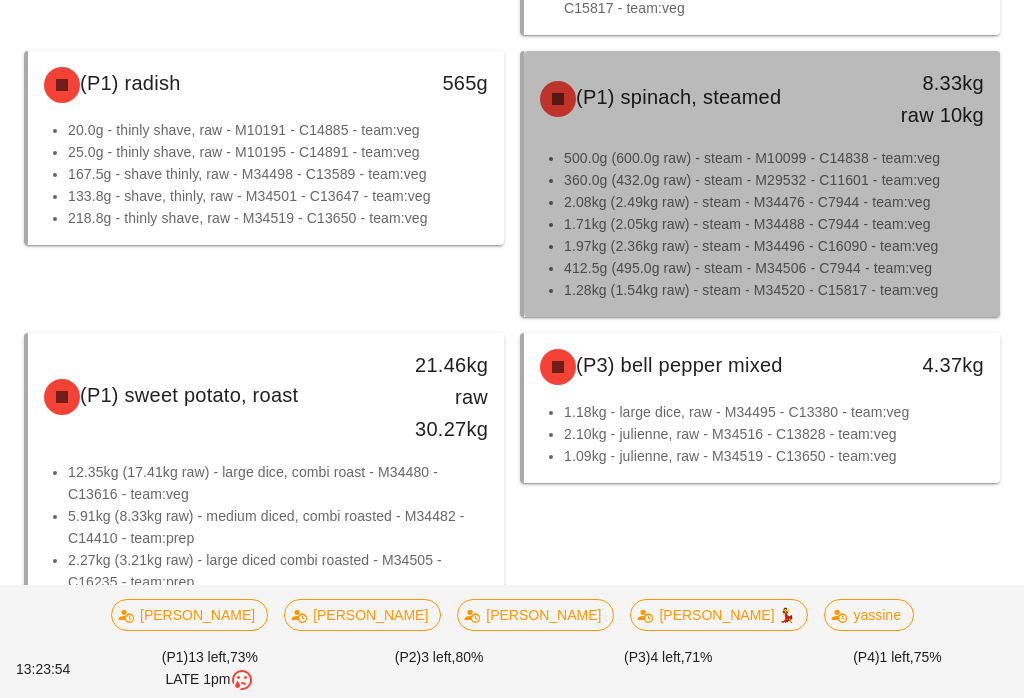 click on "360.0g (432.0g raw) - steam - M29532 - C11601 - team:veg" at bounding box center (774, 180) 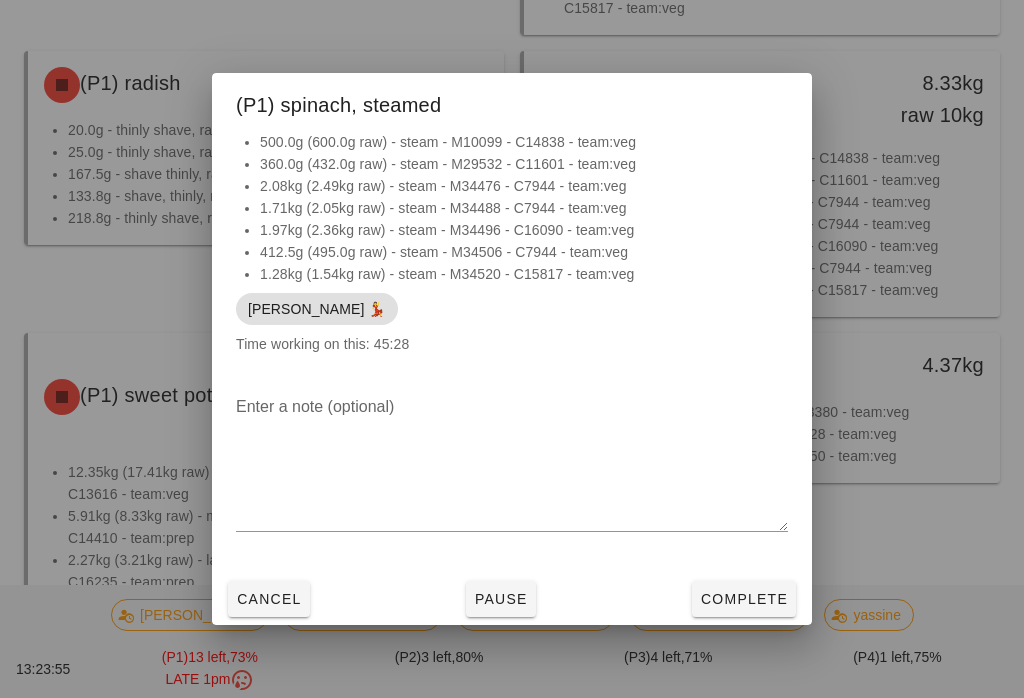 click on "Complete" at bounding box center [744, 599] 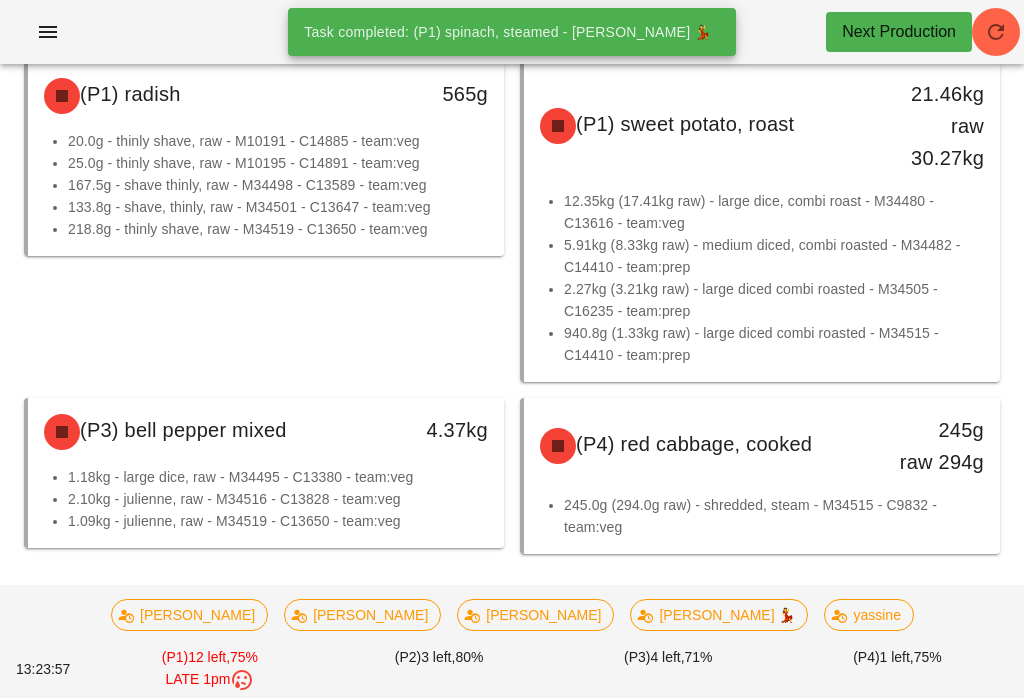 scroll, scrollTop: 803, scrollLeft: 0, axis: vertical 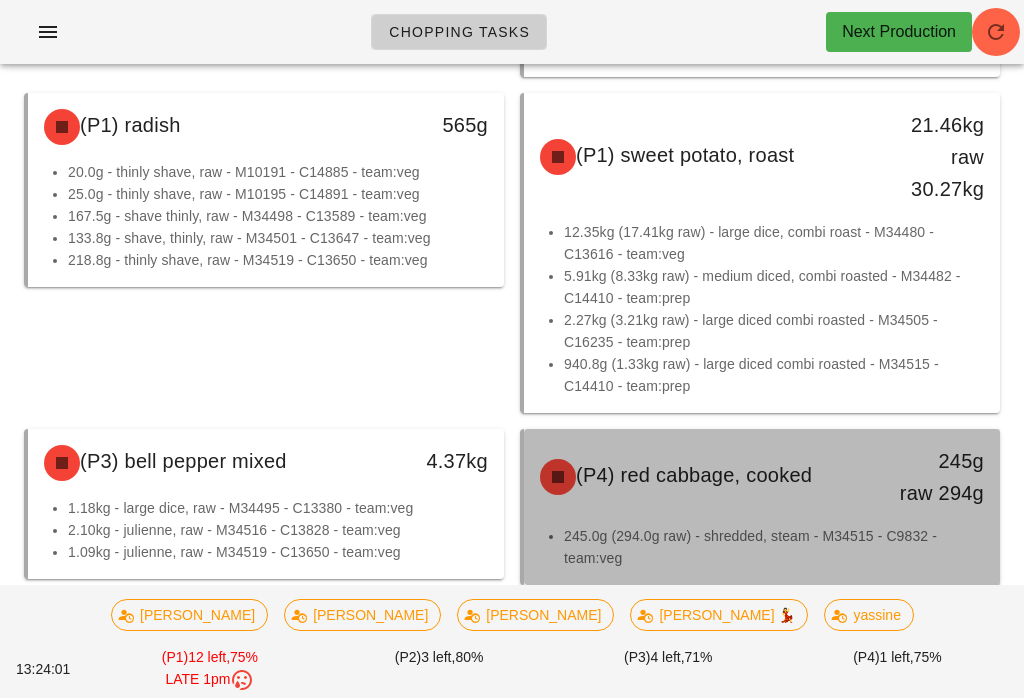 click on "(P4) red cabbage, cooked" at bounding box center (703, 477) 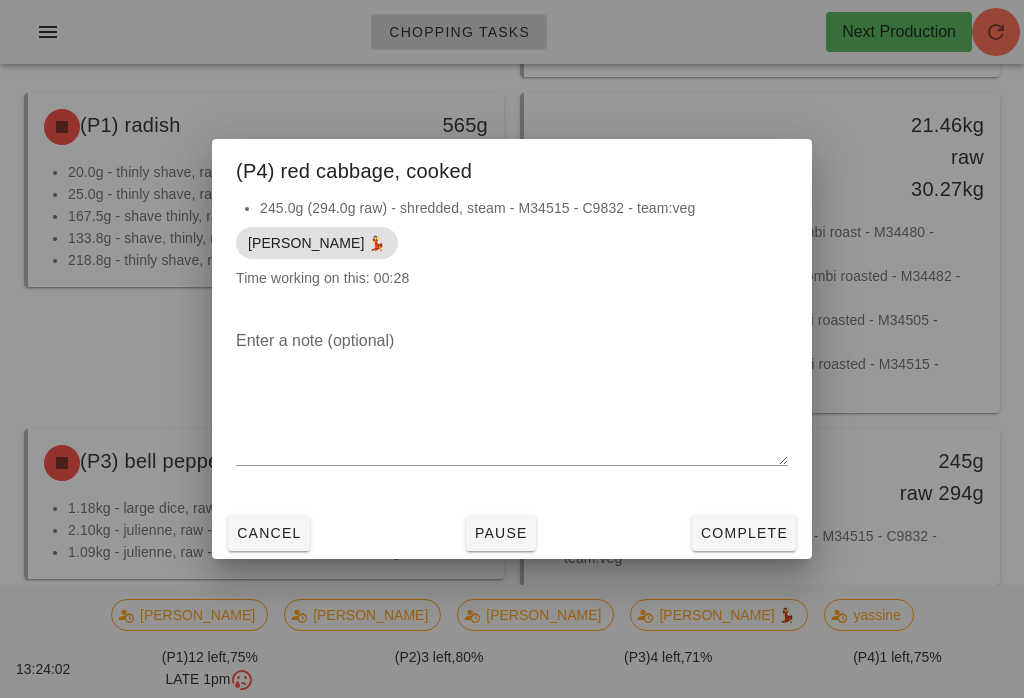 click on "Complete" at bounding box center [744, 533] 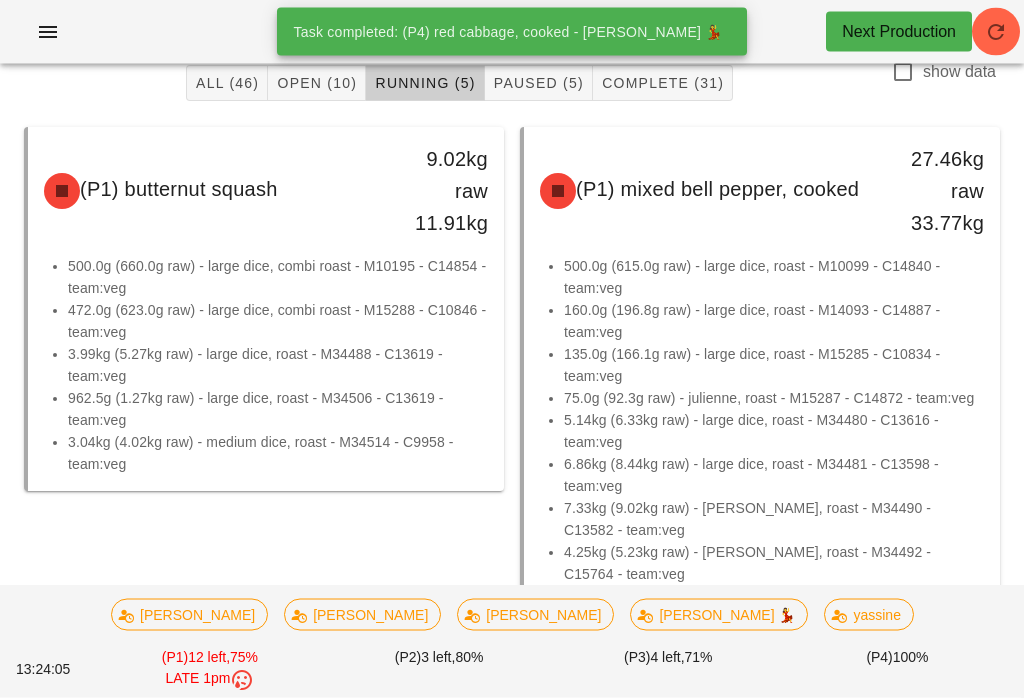 scroll, scrollTop: 0, scrollLeft: 0, axis: both 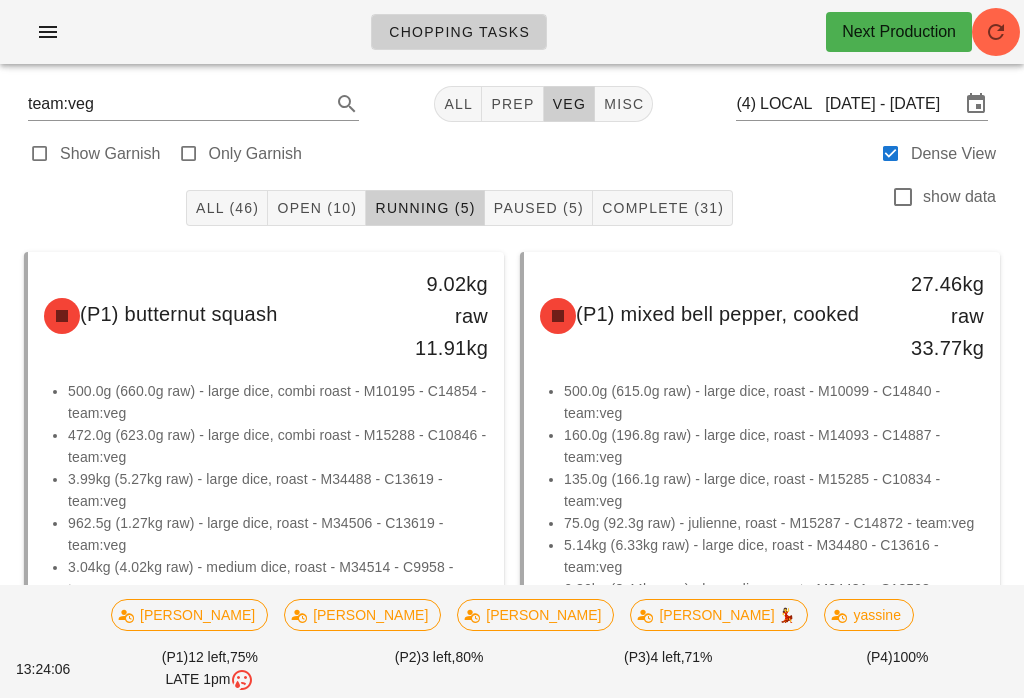 click on "Open (10)" at bounding box center (316, 208) 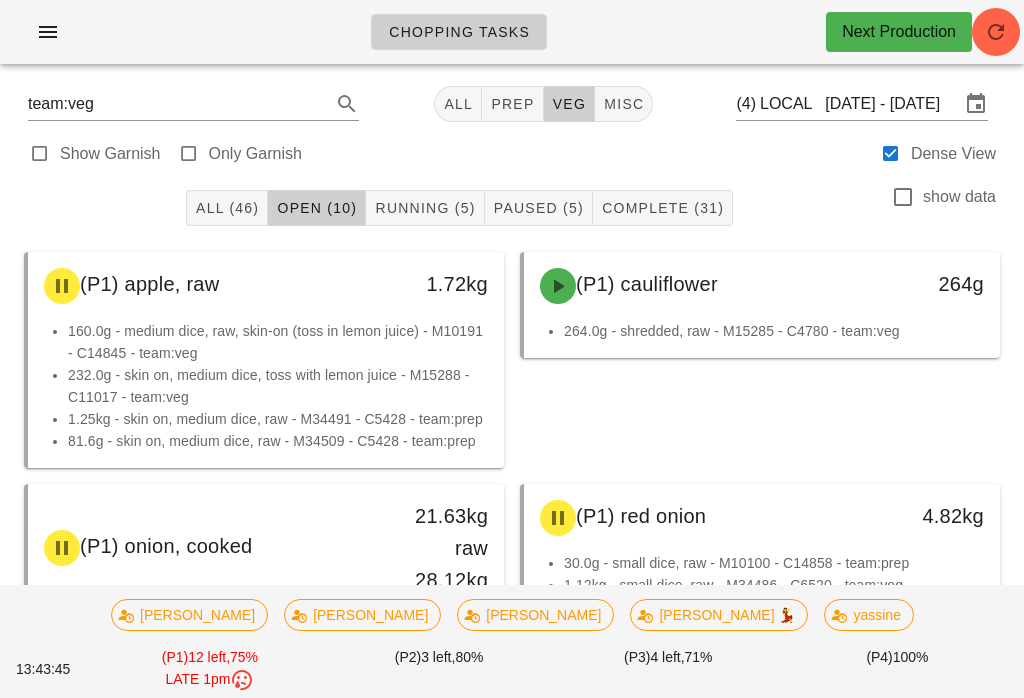 click on "Running (5)" at bounding box center (425, 208) 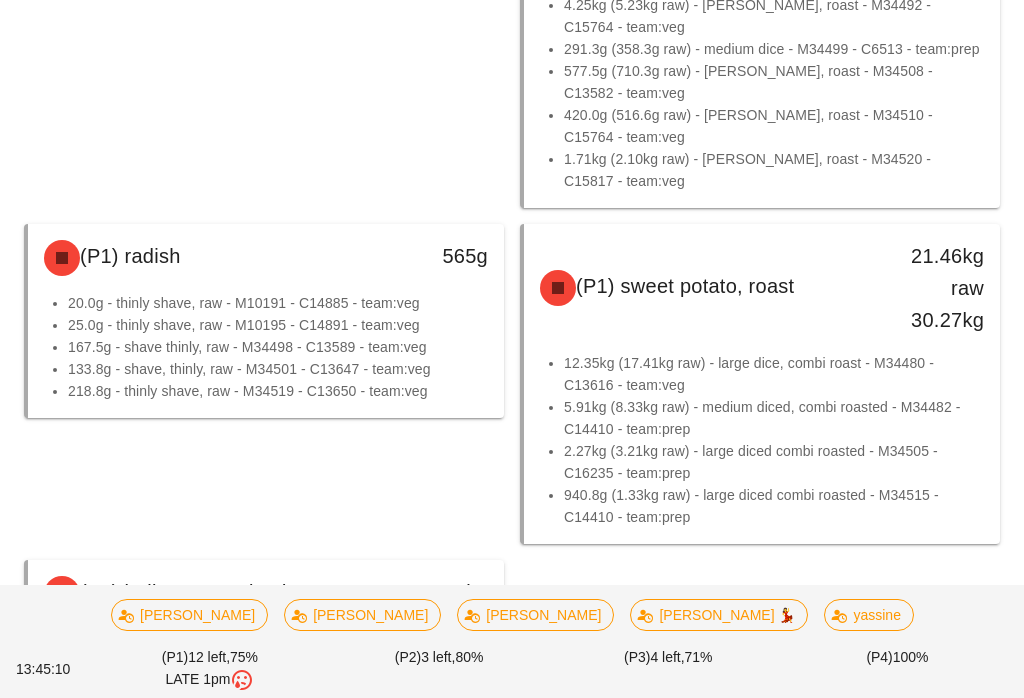 scroll, scrollTop: 797, scrollLeft: 0, axis: vertical 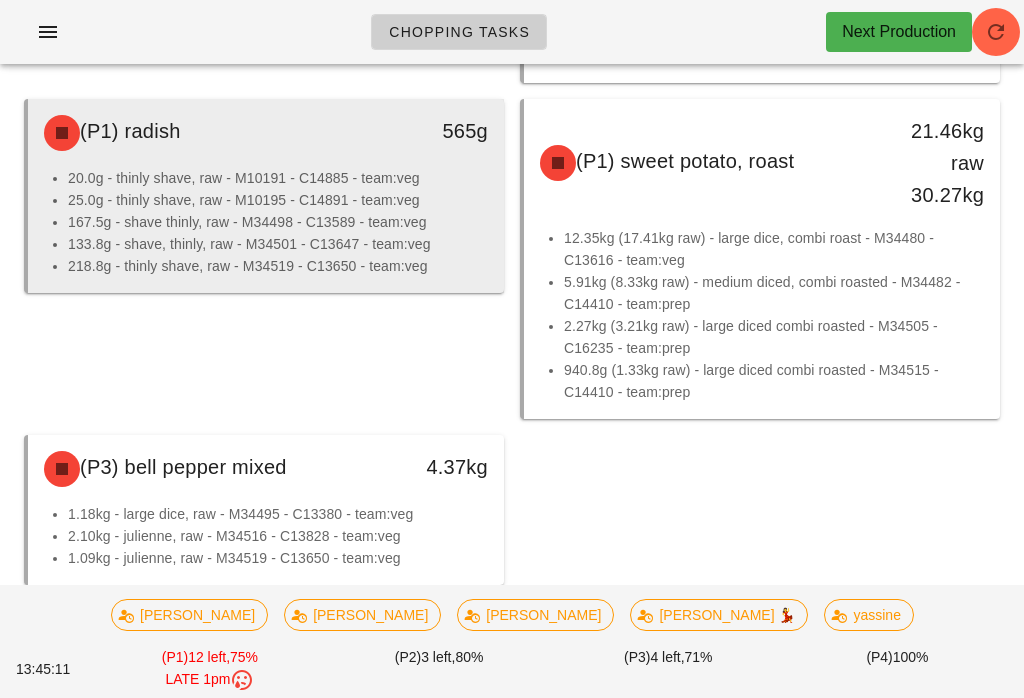 click on "25.0g - thinly shave, raw - M10195 - C14891 - team:veg" at bounding box center (278, 200) 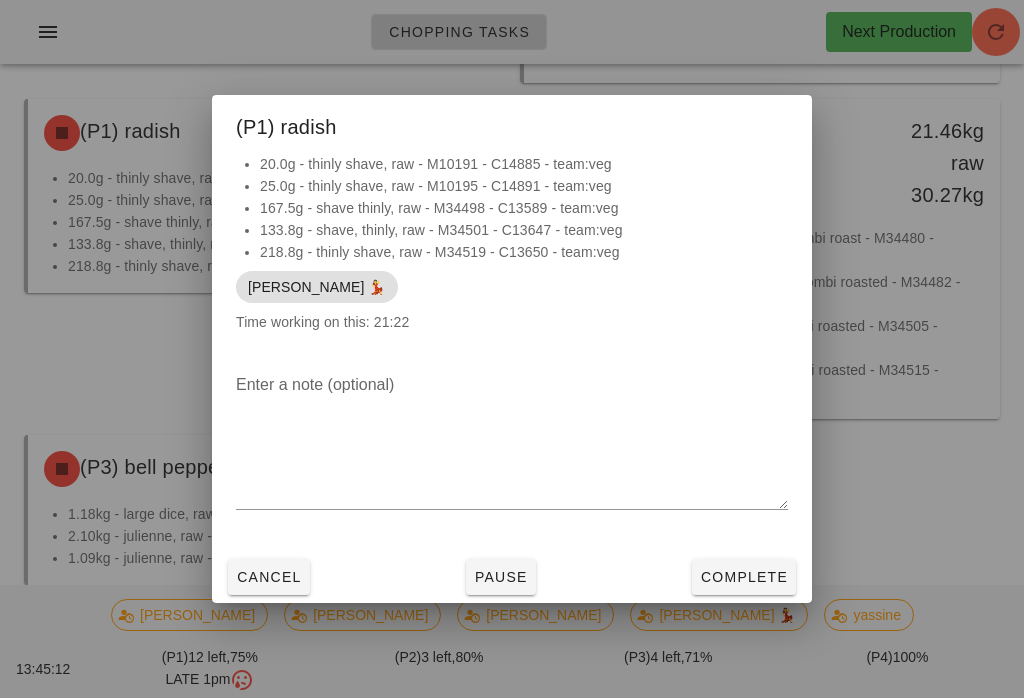 click on "Complete" at bounding box center [744, 577] 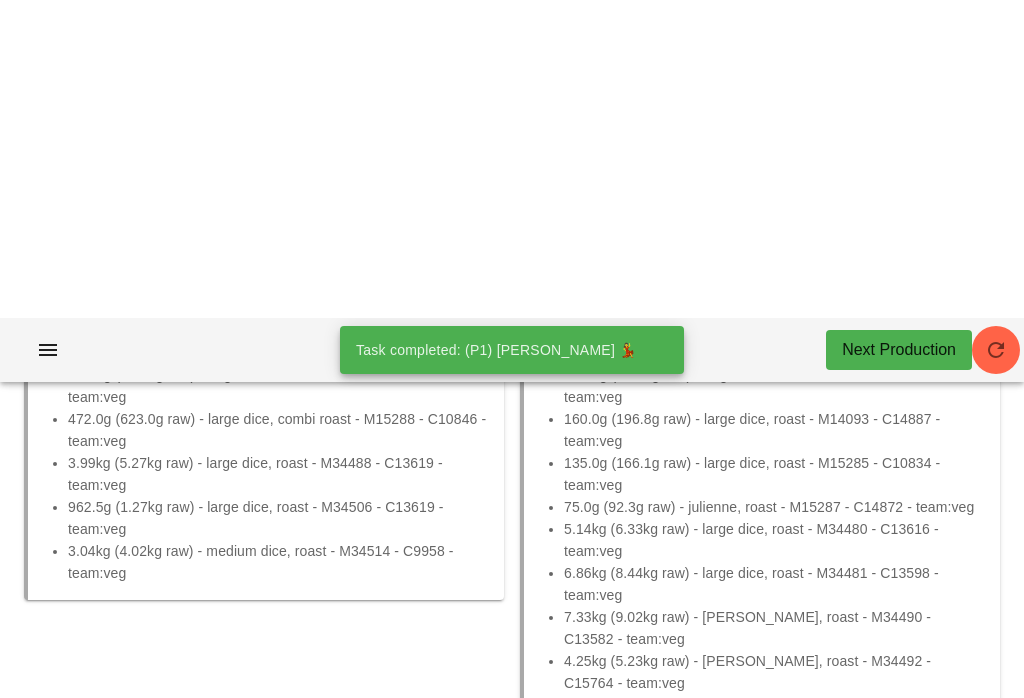 scroll, scrollTop: 0, scrollLeft: 0, axis: both 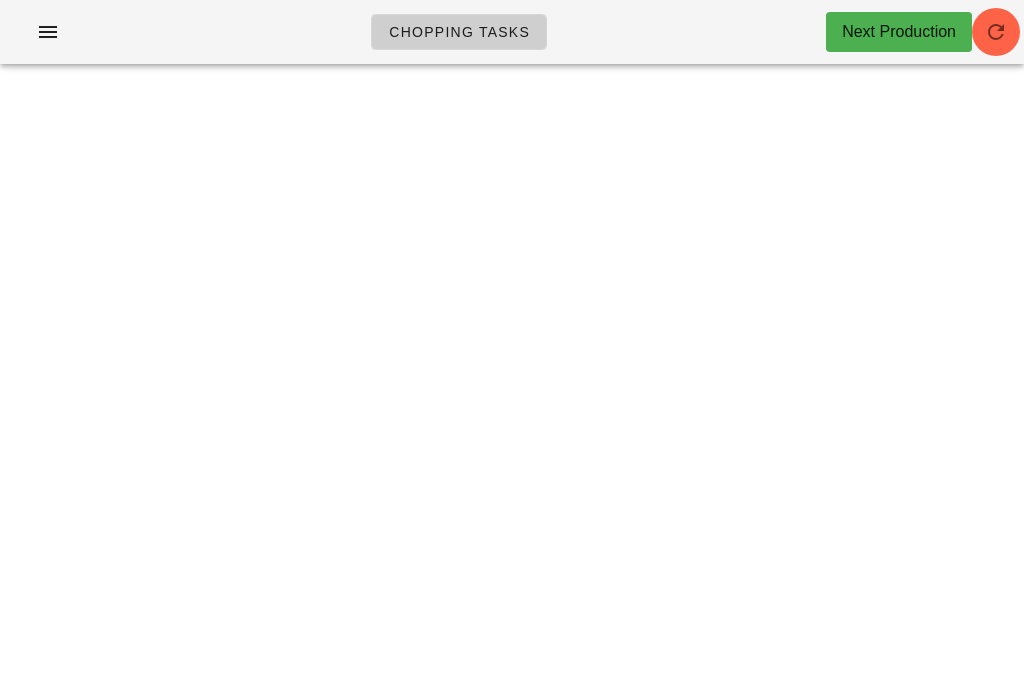 click at bounding box center (996, 32) 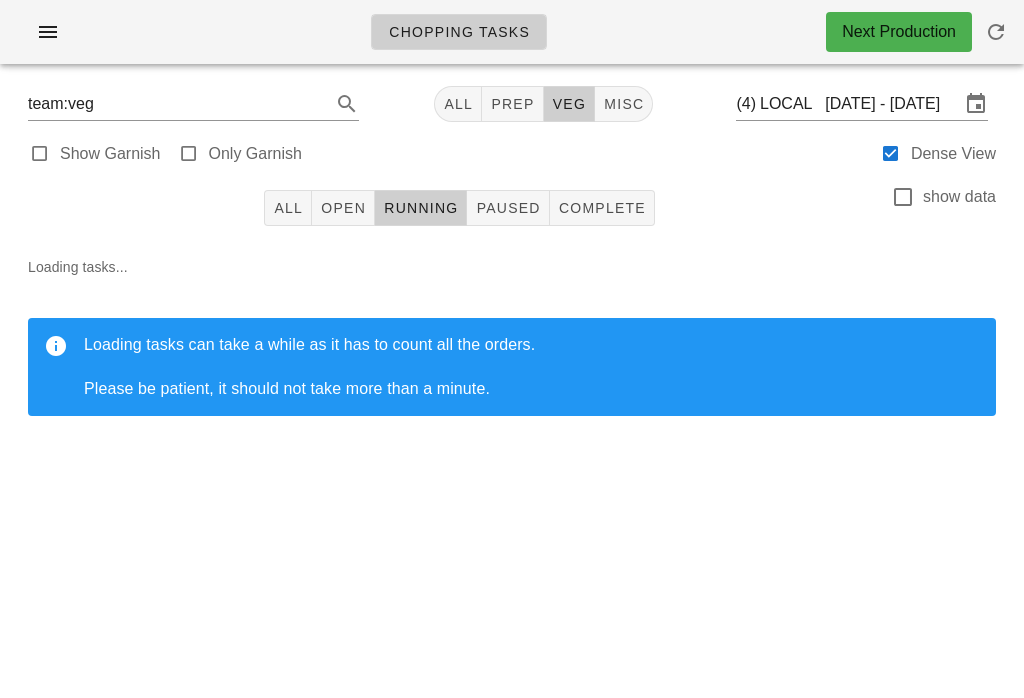 scroll, scrollTop: 0, scrollLeft: 0, axis: both 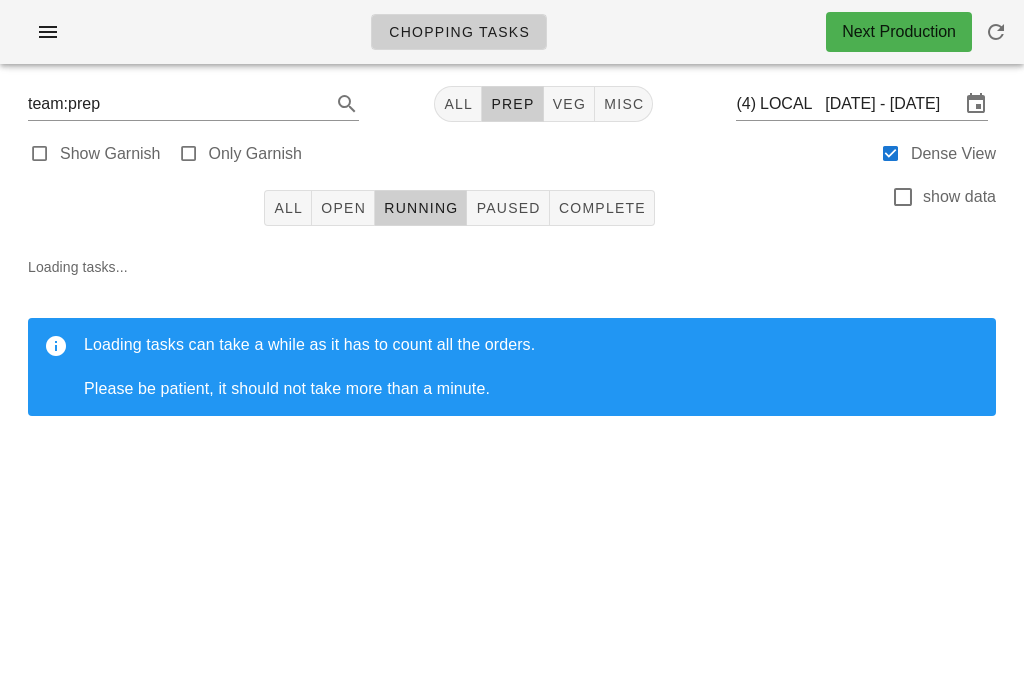 click on "Running" at bounding box center [421, 208] 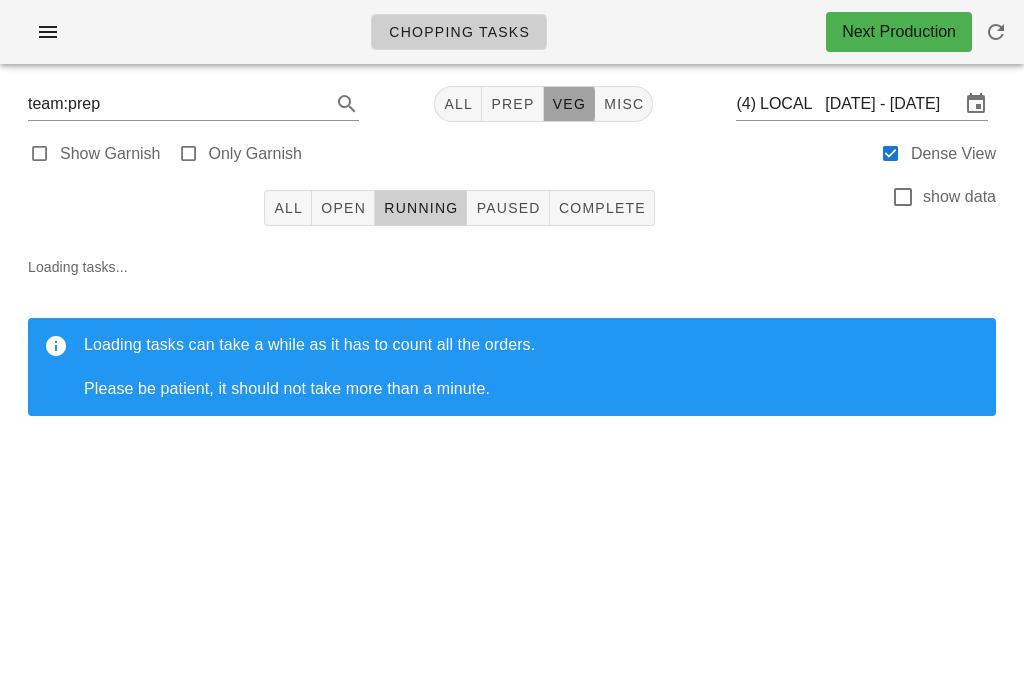 type on "team:veg" 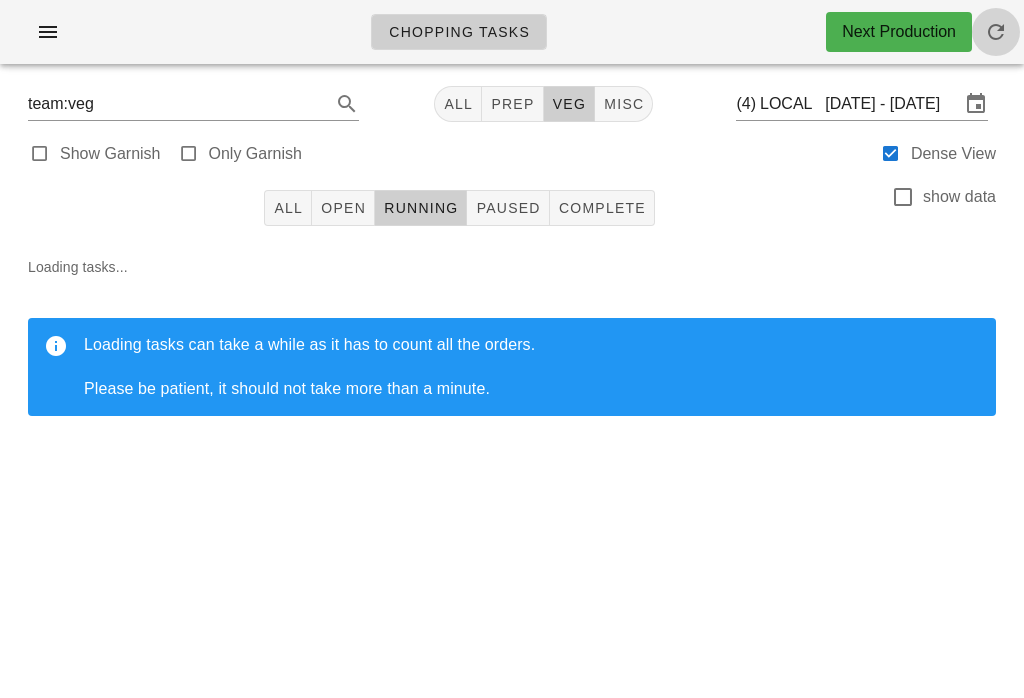 click at bounding box center (996, 32) 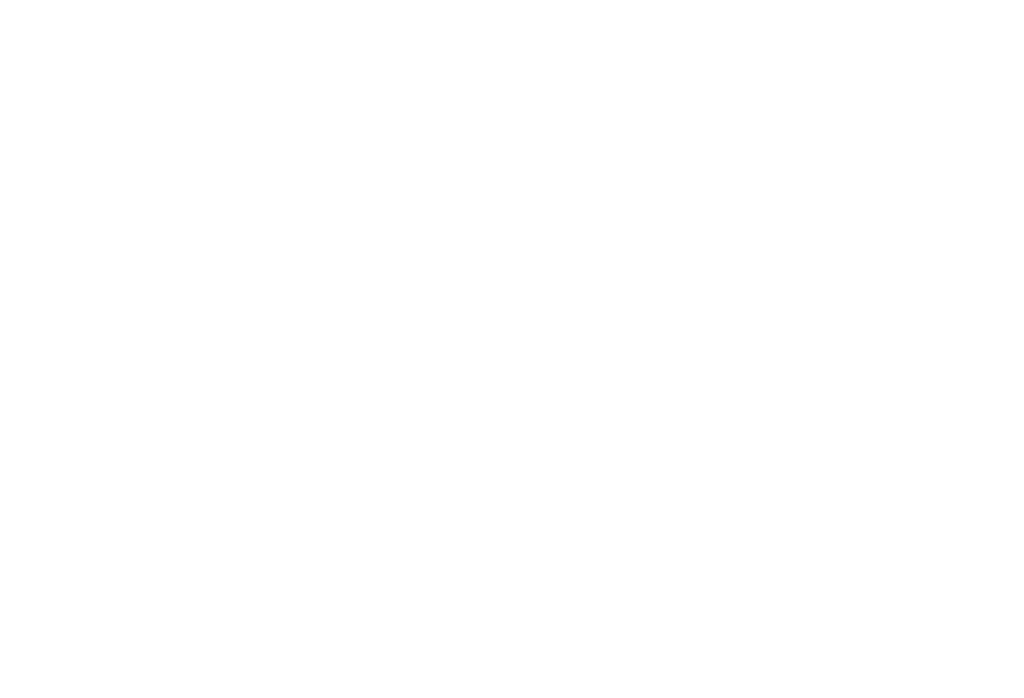 scroll, scrollTop: 0, scrollLeft: 0, axis: both 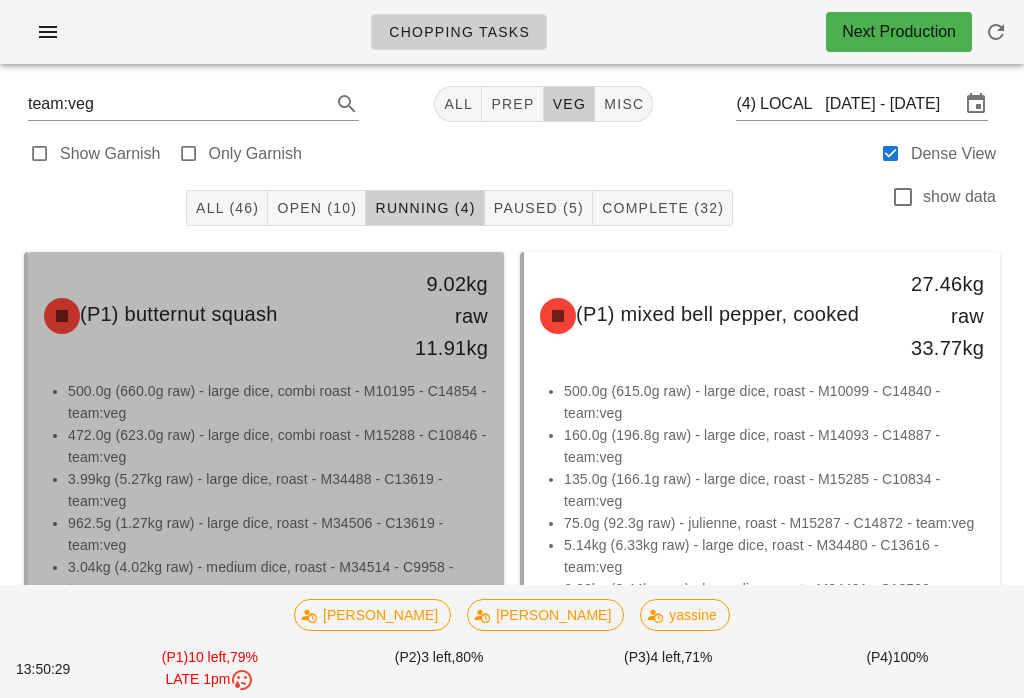 click on "(P1) butternut squash 9.02kg raw 11.91kg" at bounding box center [266, 316] 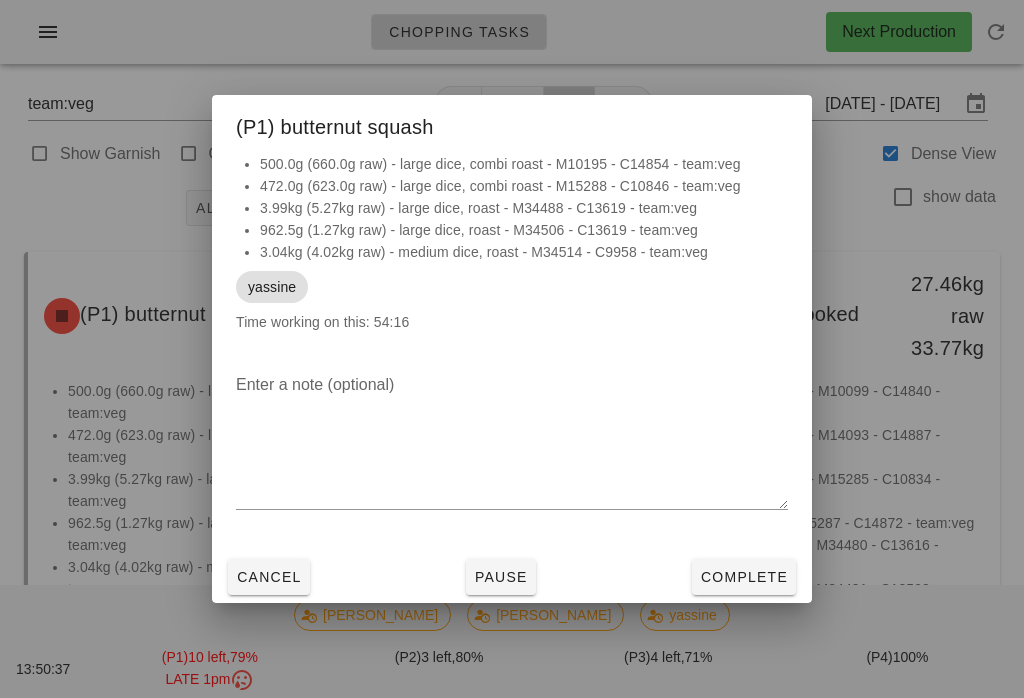 click at bounding box center [512, 349] 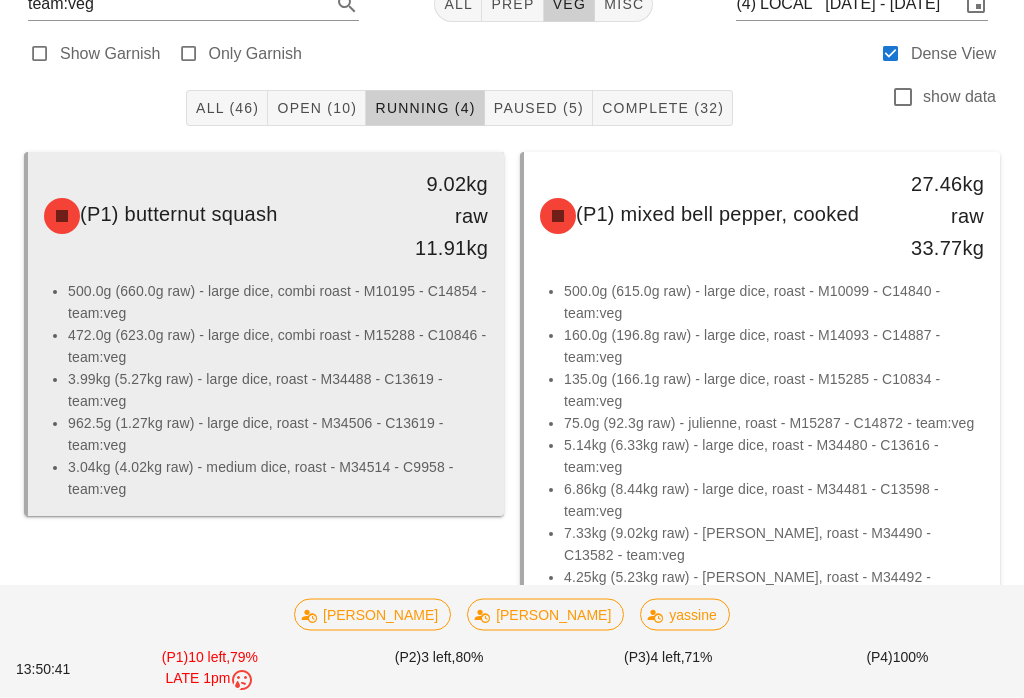 scroll, scrollTop: 97, scrollLeft: 0, axis: vertical 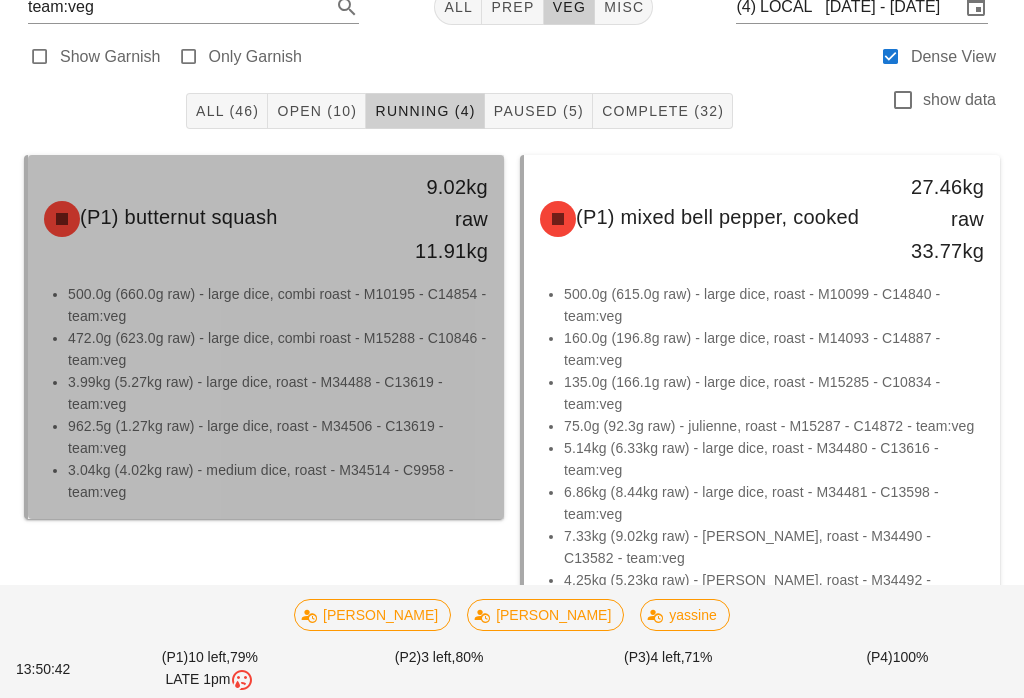 click on "472.0g (623.0g raw) - large dice, combi roast - M15288 - C10846 - team:veg" at bounding box center (278, 349) 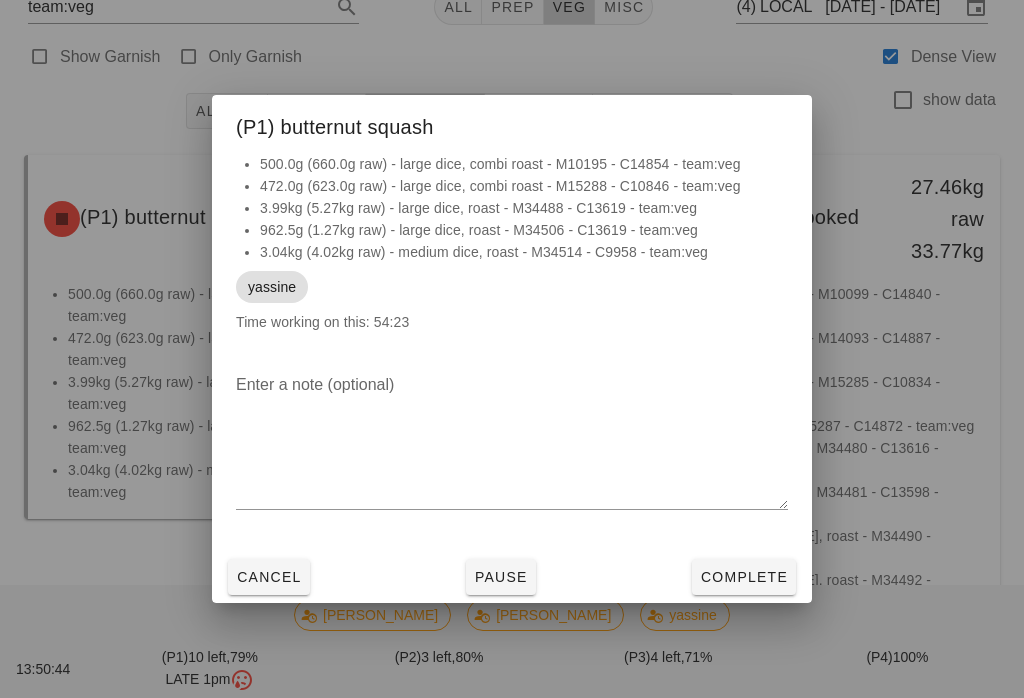 click on "Cancel Pause Complete" at bounding box center (512, 577) 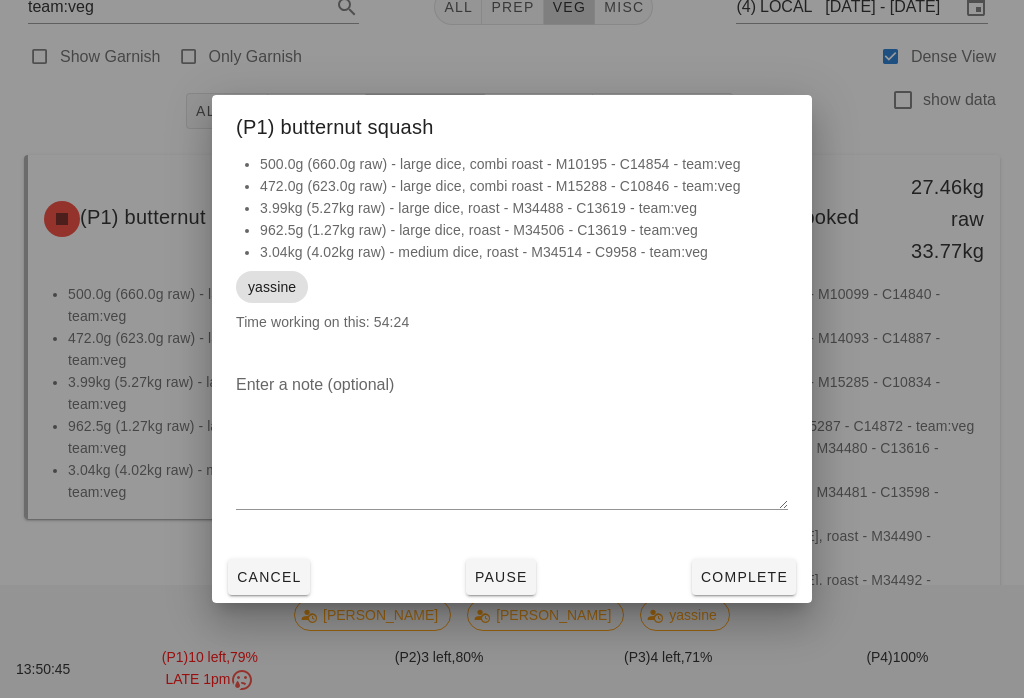 click on "Complete" at bounding box center [744, 577] 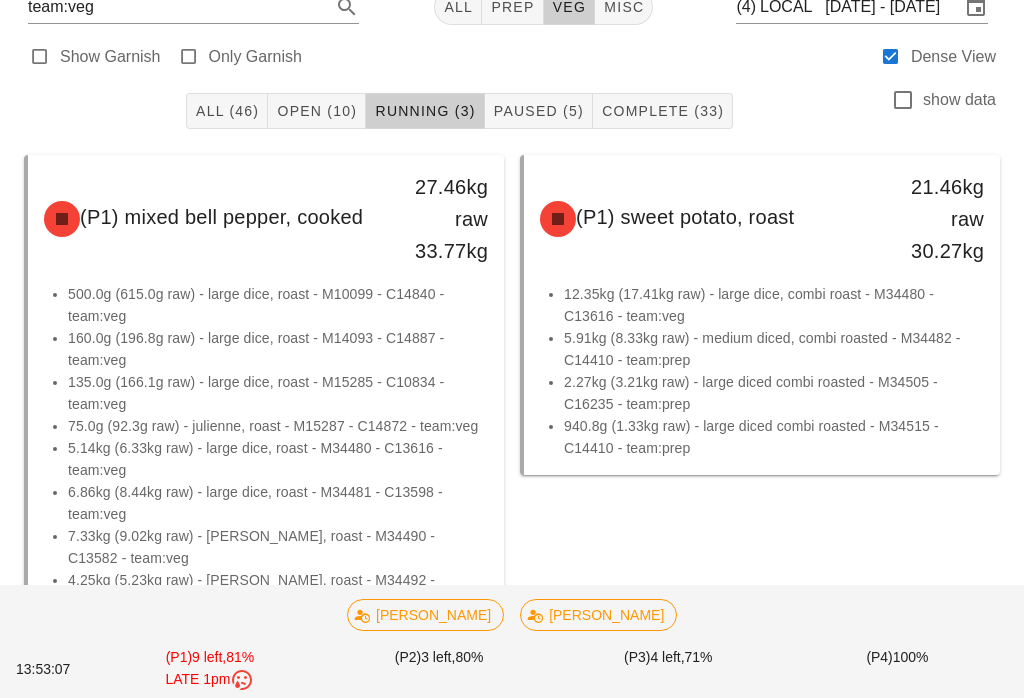 click on "Open (10)" at bounding box center [317, 111] 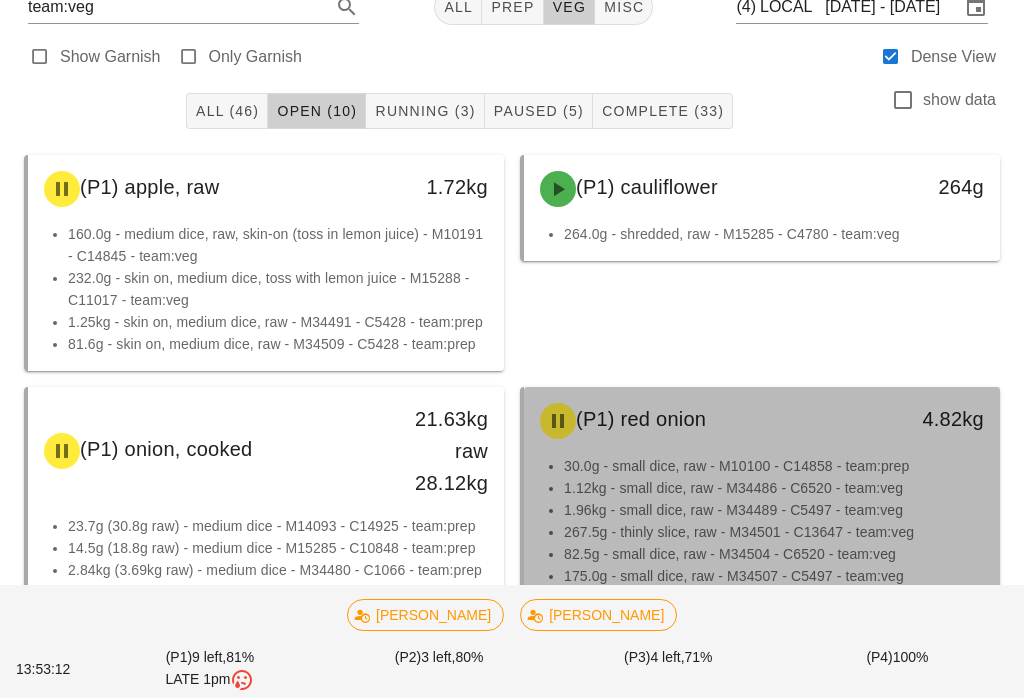 click on "82.5g - small dice, raw - M34504 - C6520 - team:veg" at bounding box center (774, 554) 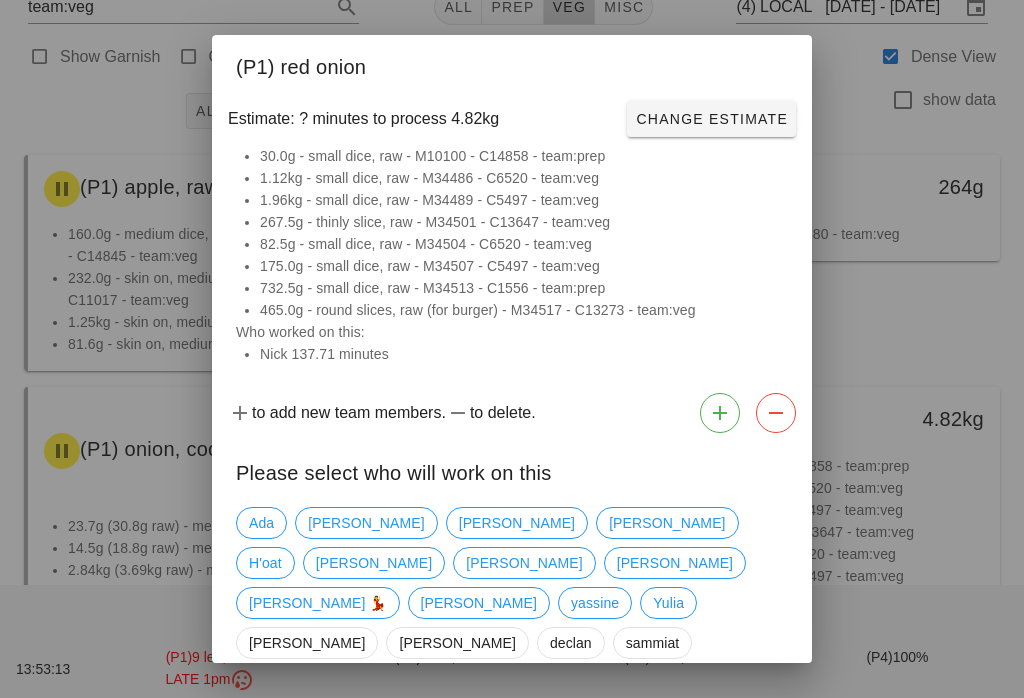 click at bounding box center (512, 349) 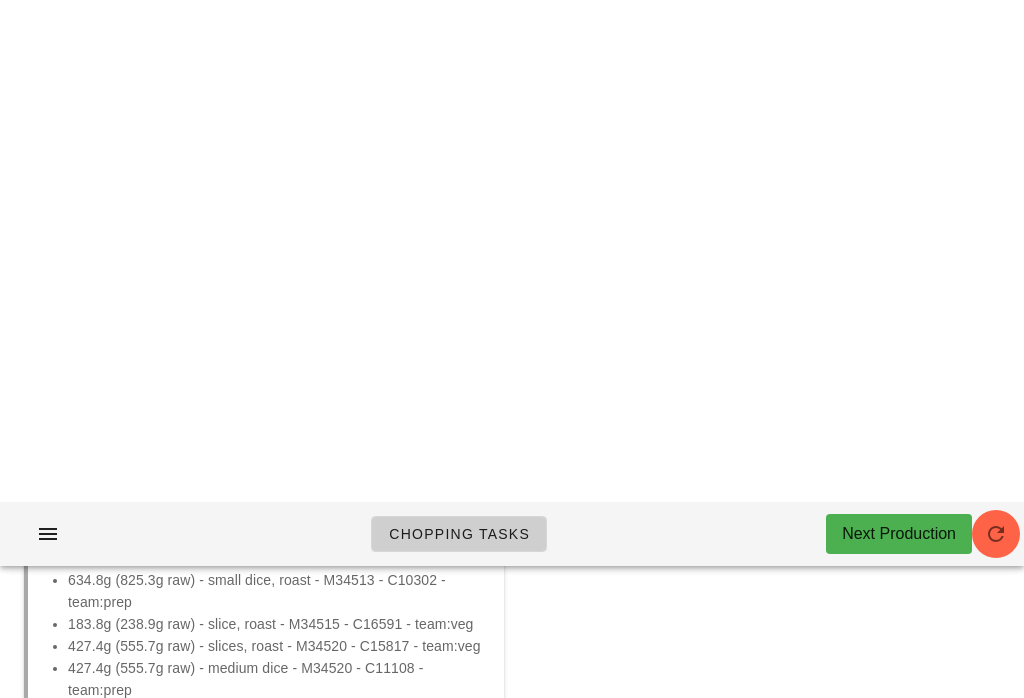 scroll, scrollTop: 0, scrollLeft: 0, axis: both 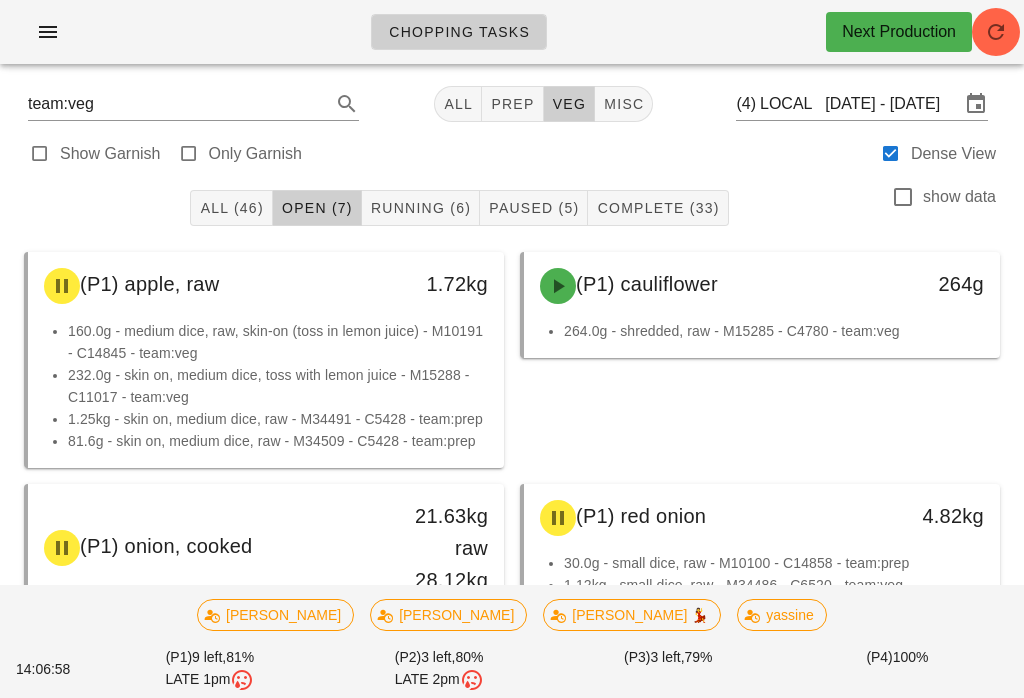 click on "Running (6)" at bounding box center (421, 208) 